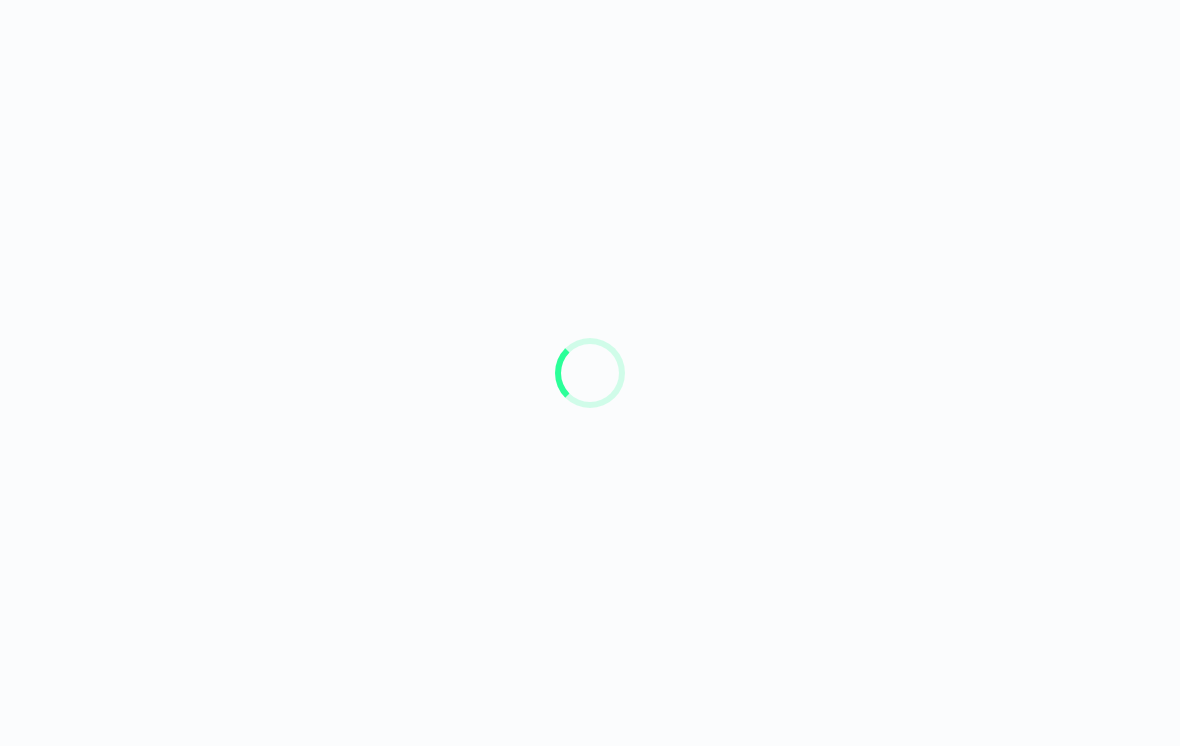 scroll, scrollTop: 0, scrollLeft: 0, axis: both 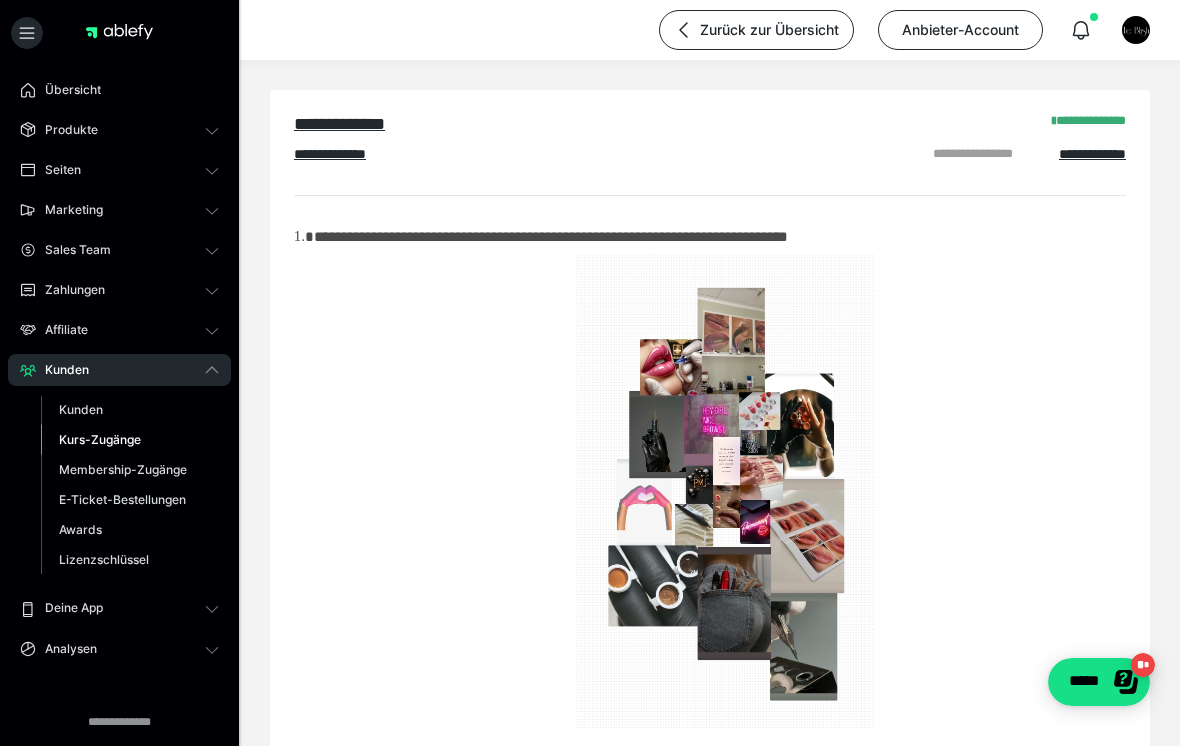 click on "Kurs-Zugänge" at bounding box center (130, 440) 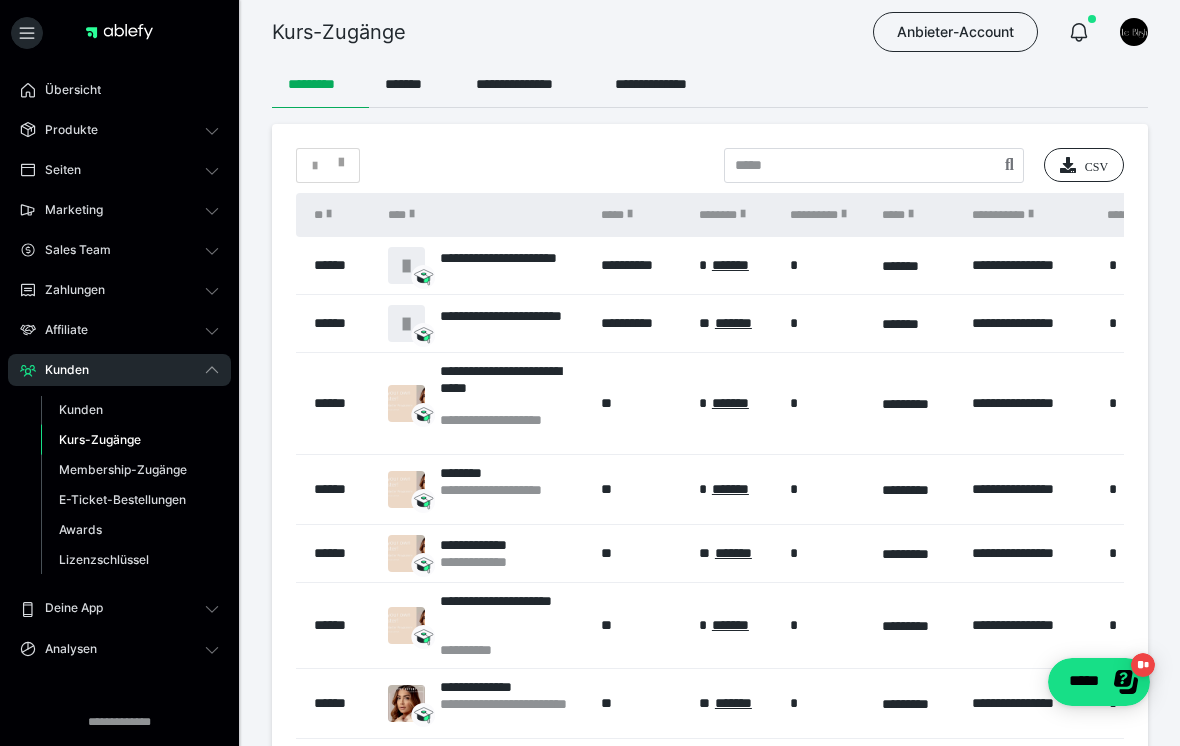 click on "*******" at bounding box center (414, 84) 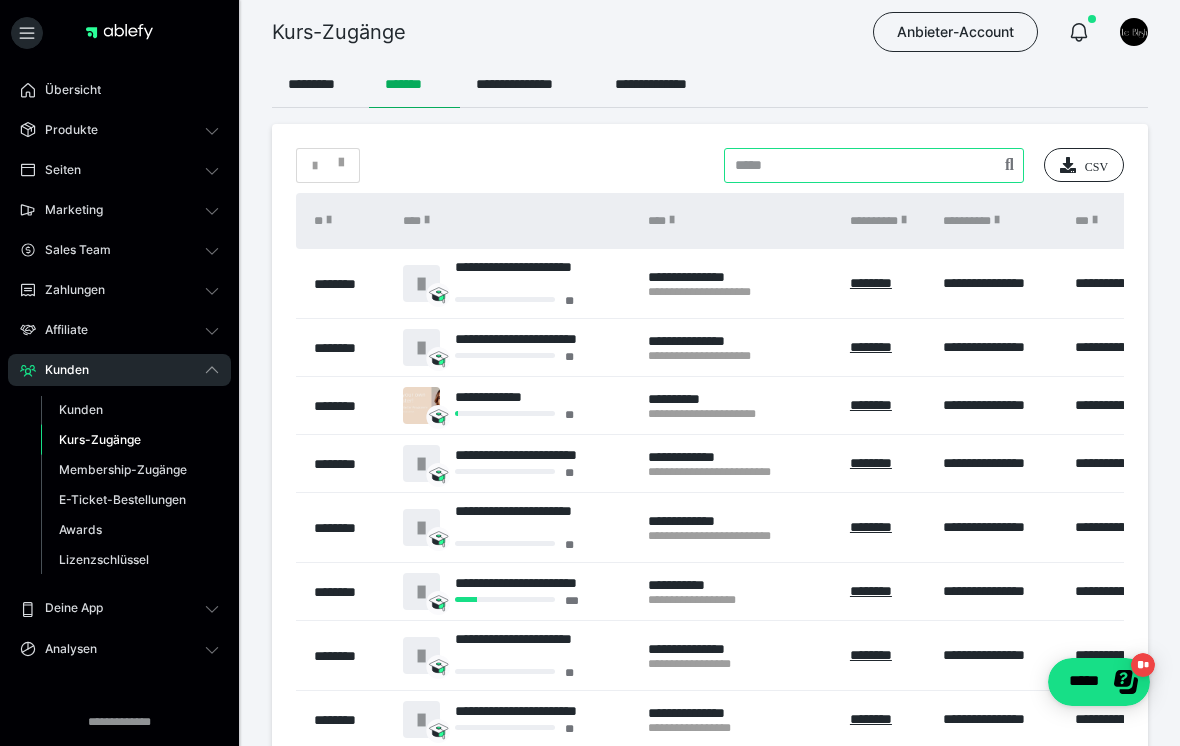 click at bounding box center [874, 165] 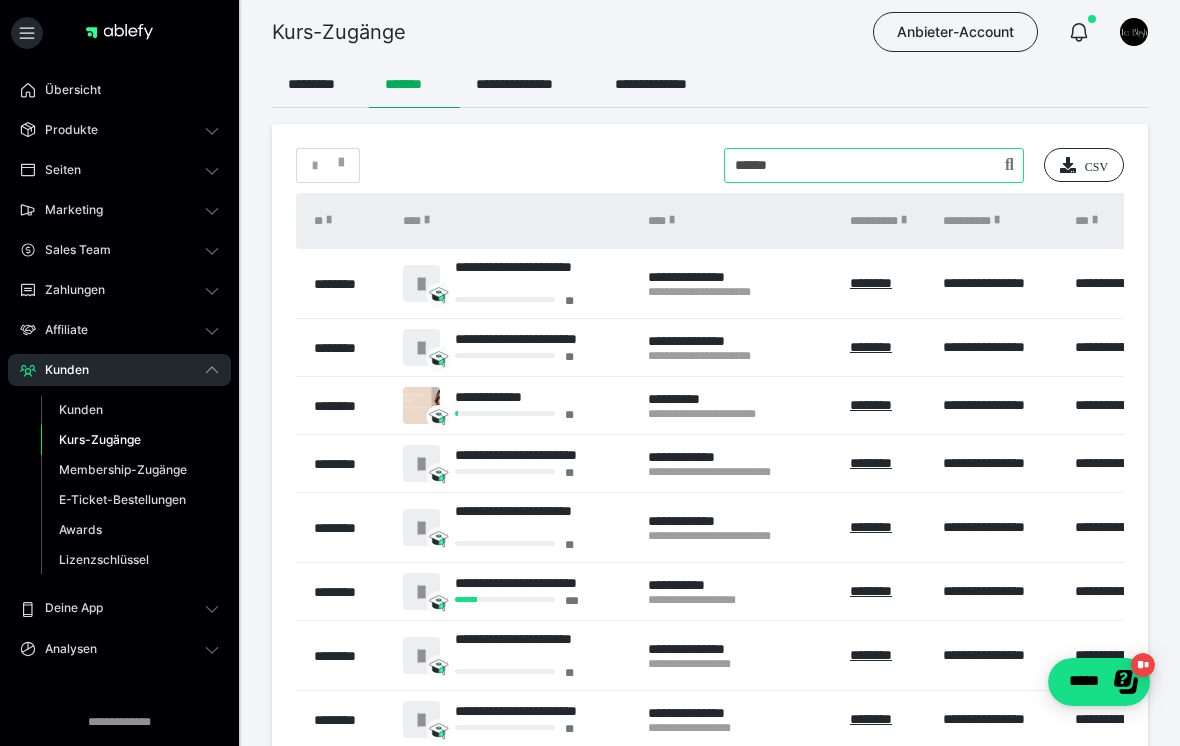 type on "******" 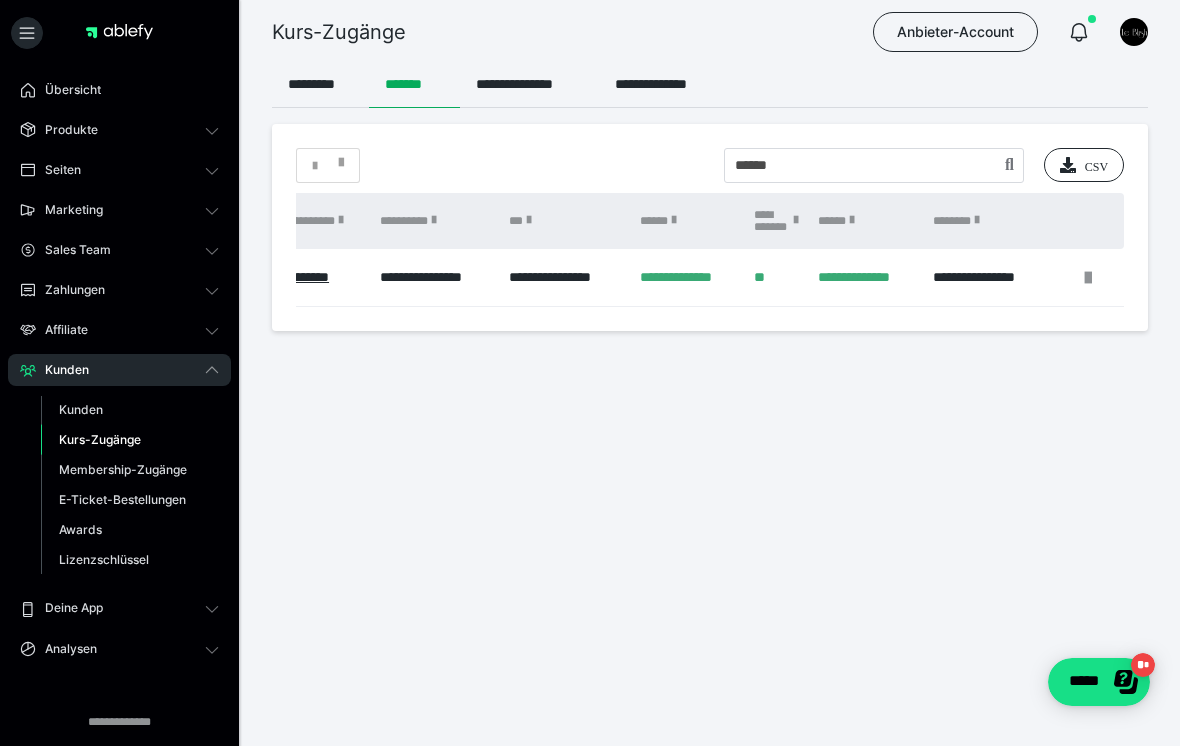 scroll, scrollTop: 0, scrollLeft: 454, axis: horizontal 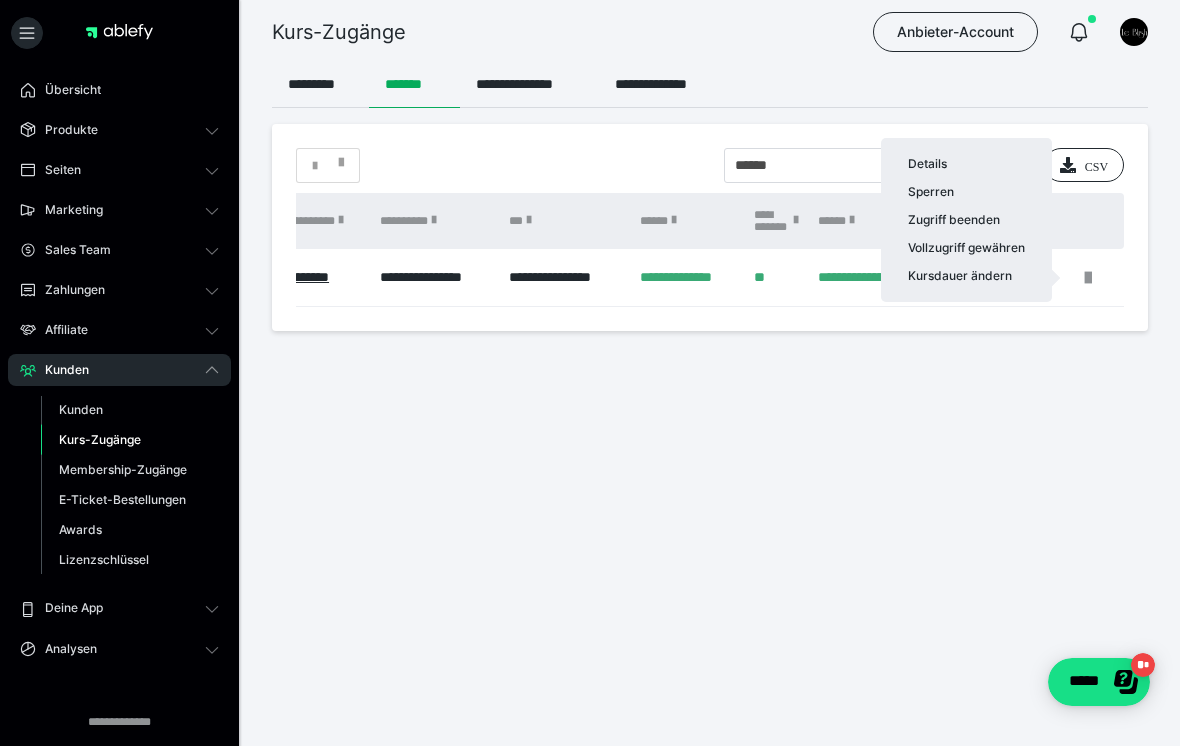 click on "Kursdauer ändern" at bounding box center [966, 276] 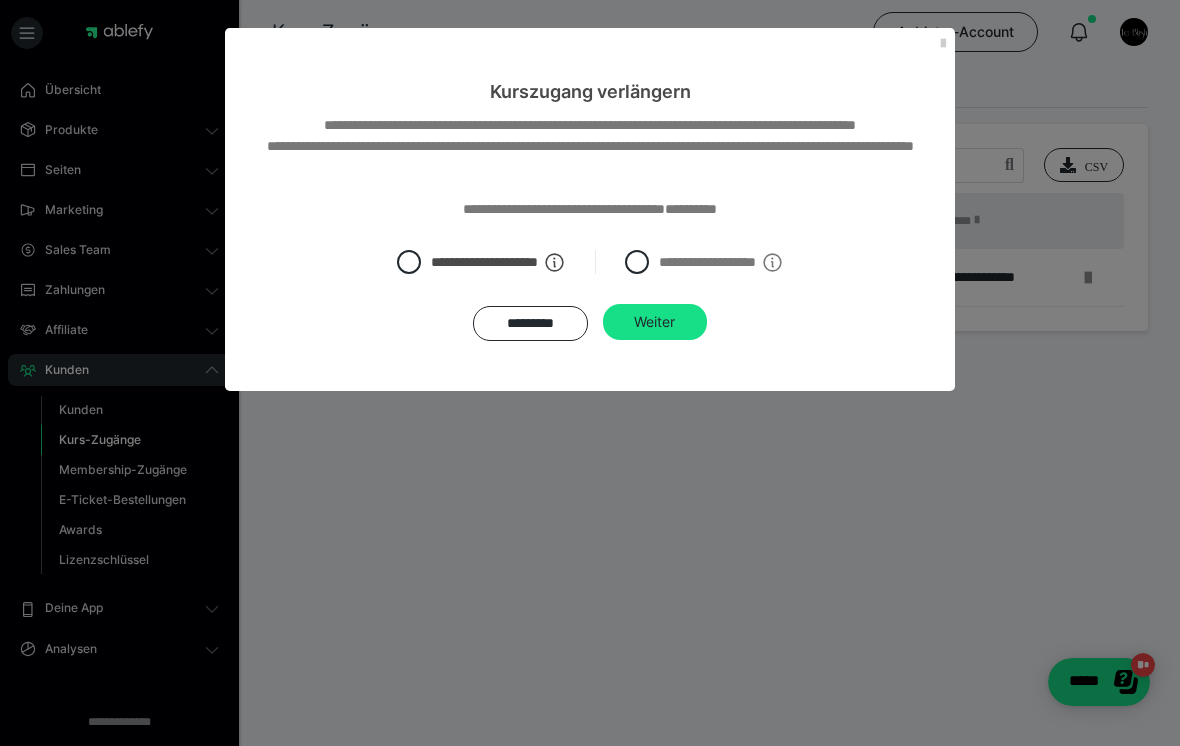 click on "Weiter" at bounding box center (655, 322) 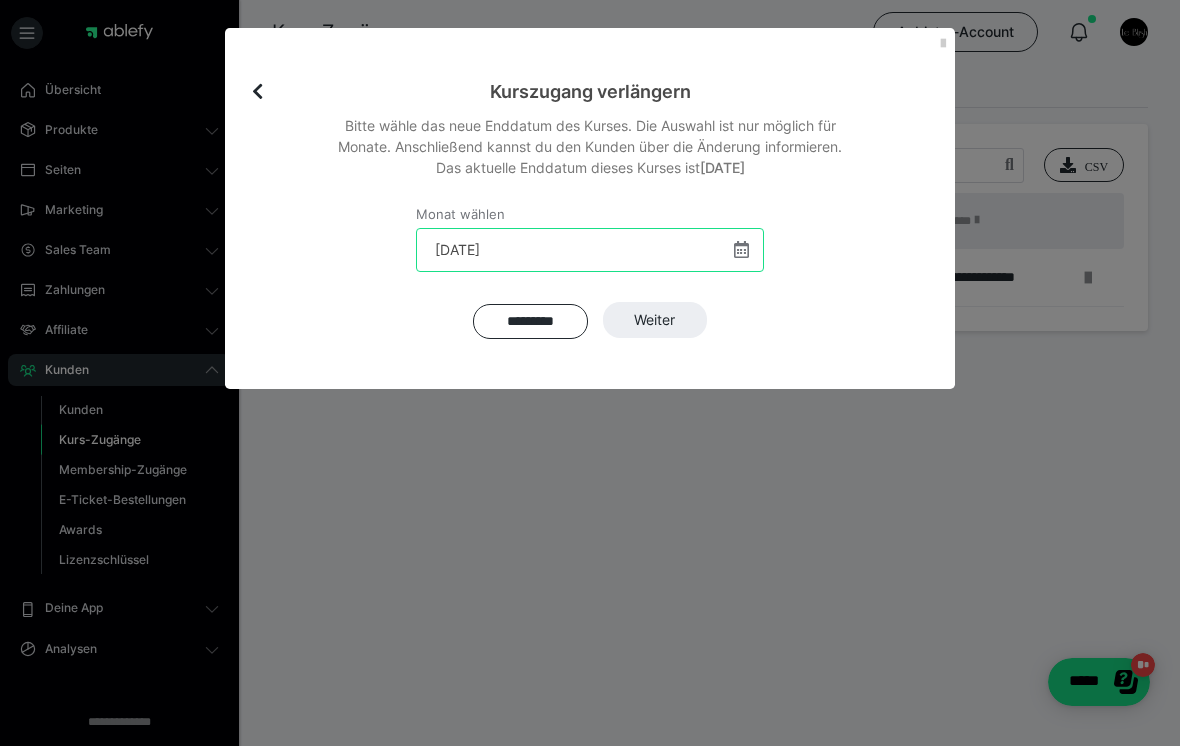 click on "[DATE]" at bounding box center [590, 250] 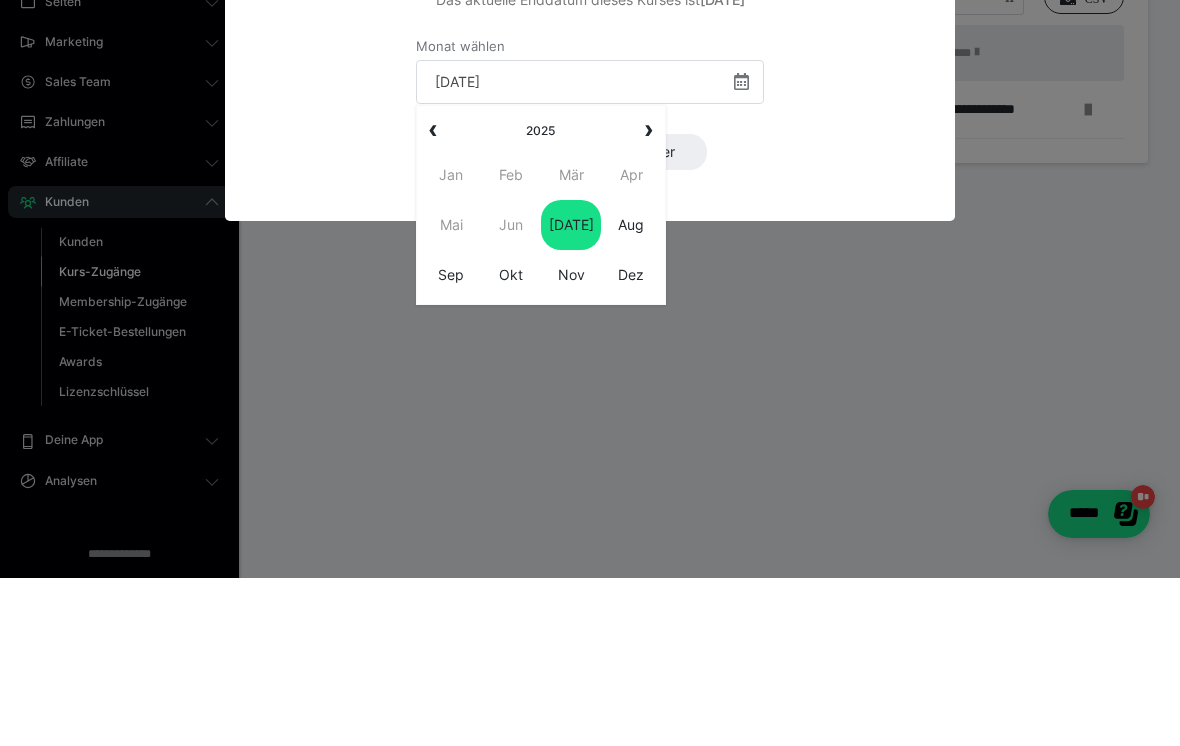 click on "Aug" at bounding box center (631, 393) 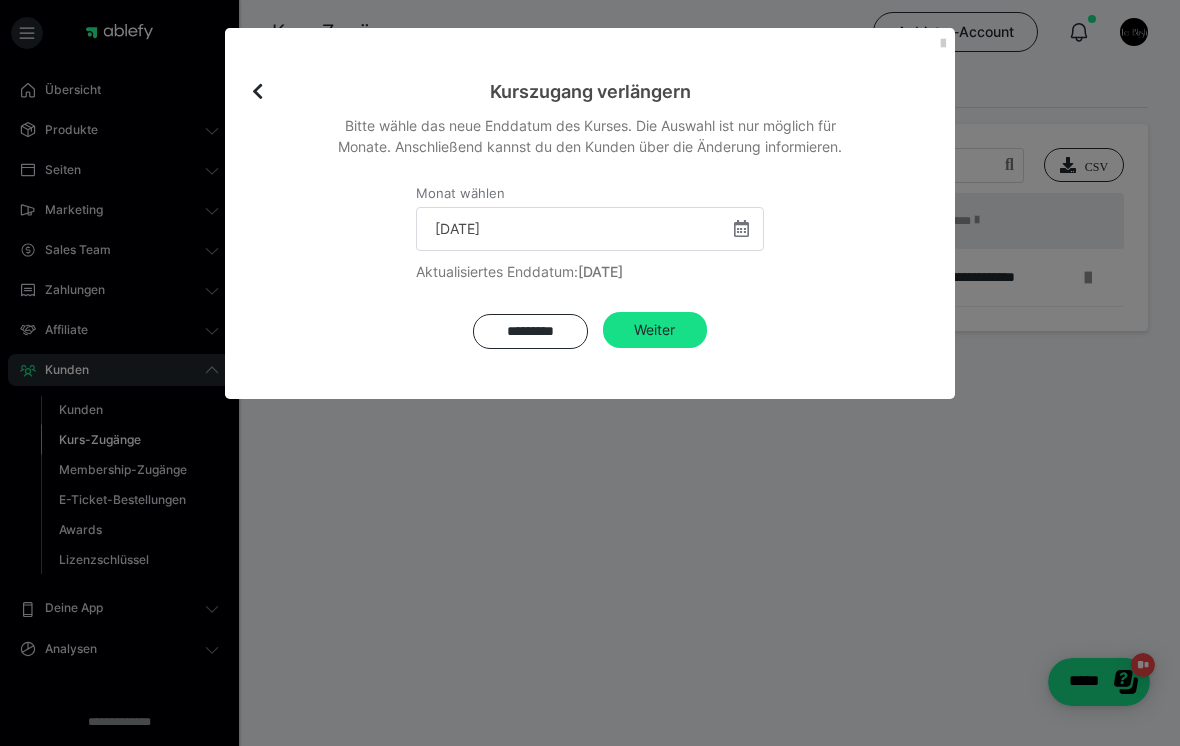 click on "Weiter" at bounding box center (655, 330) 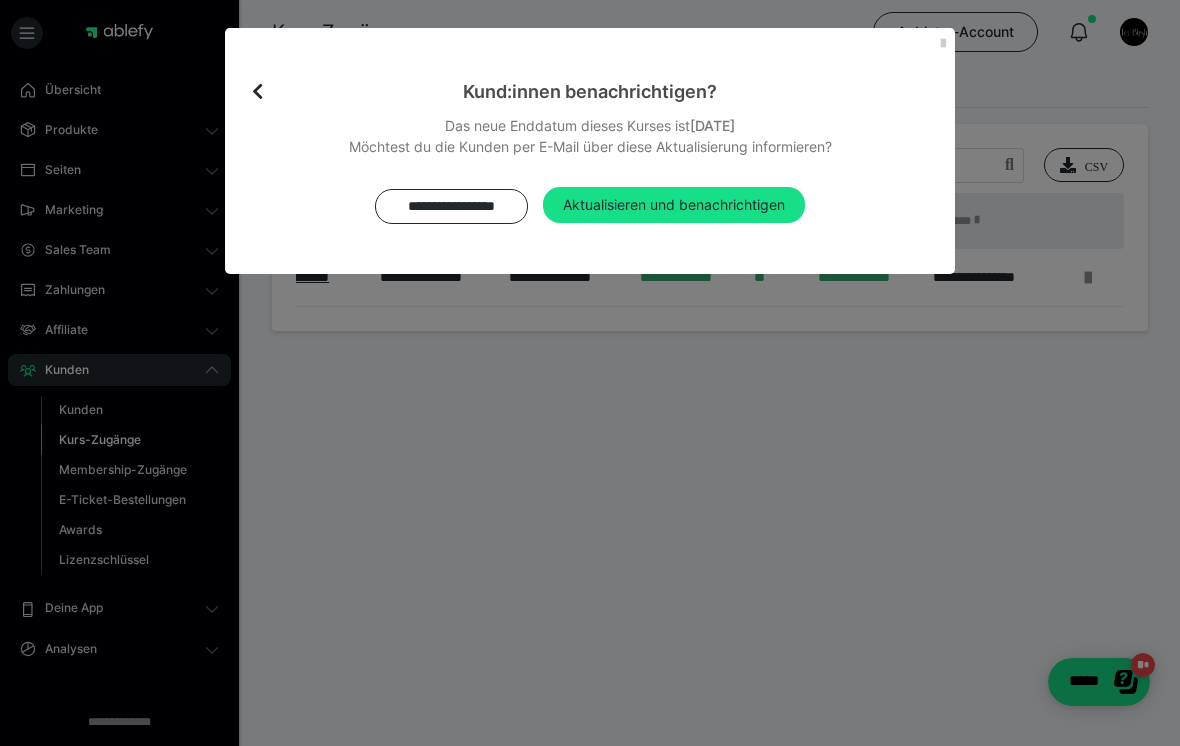 click on "**********" at bounding box center (451, 206) 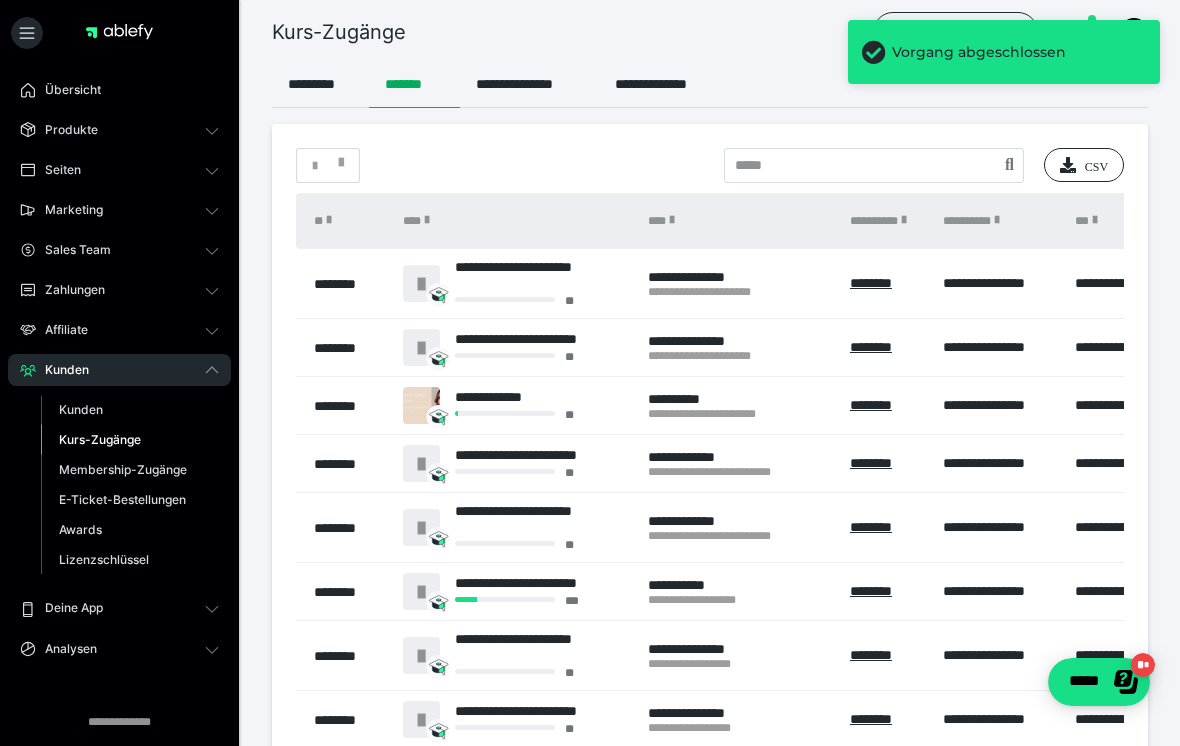 scroll, scrollTop: 0, scrollLeft: 0, axis: both 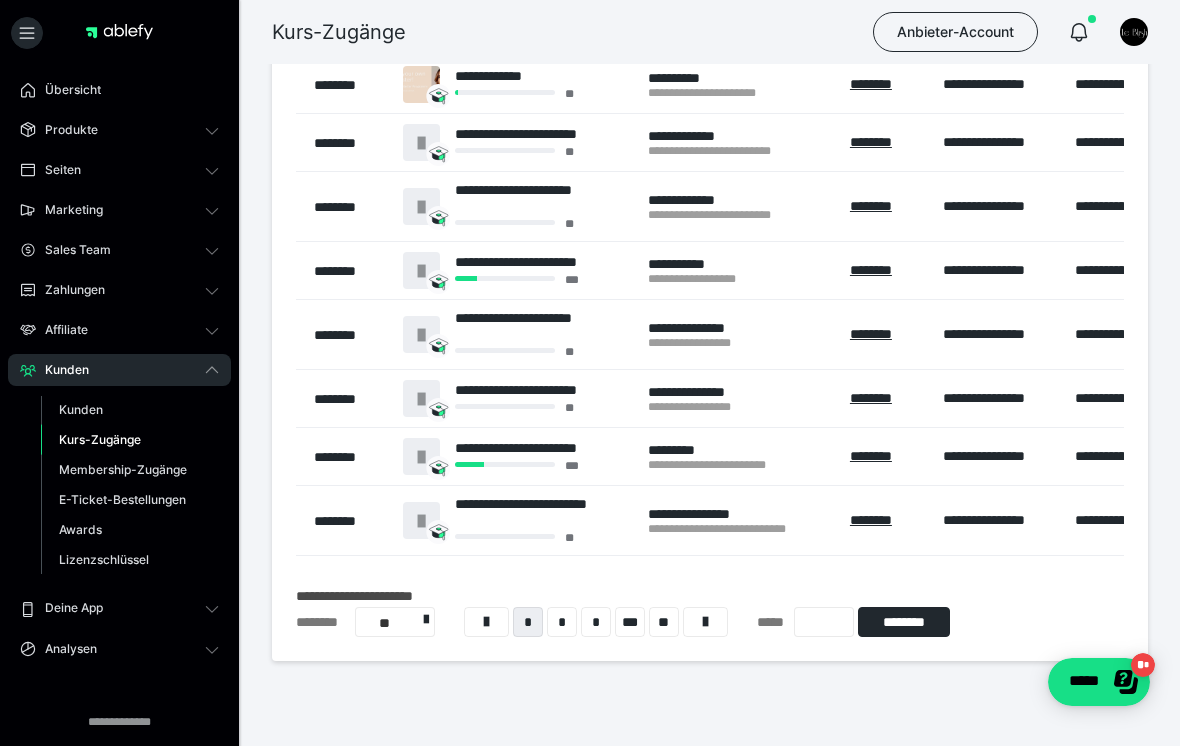 click on "*" at bounding box center [562, 622] 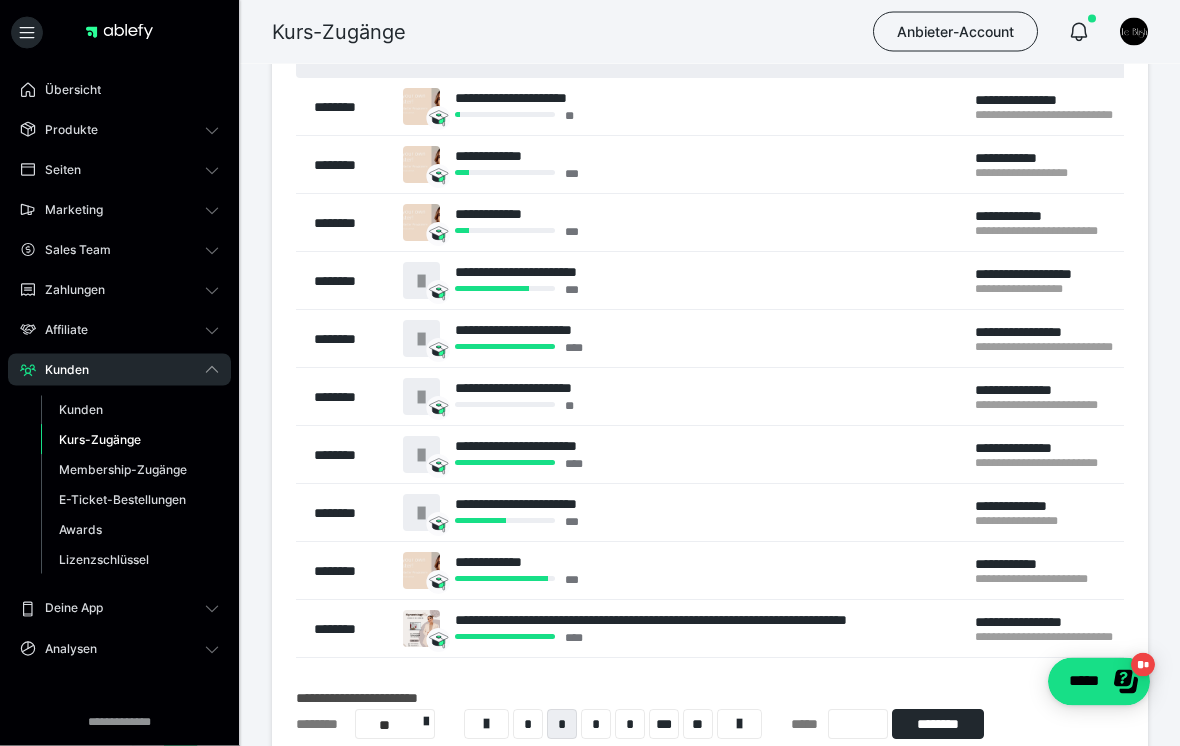 scroll, scrollTop: 273, scrollLeft: 0, axis: vertical 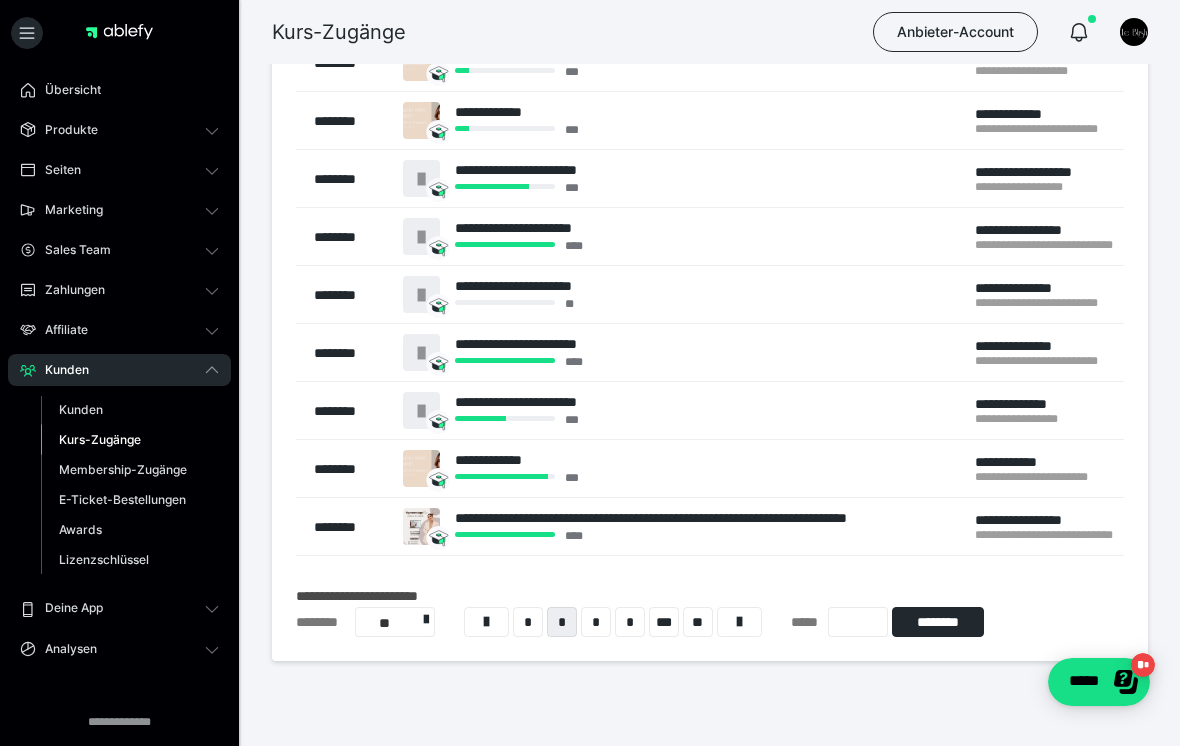 click on "*" at bounding box center [596, 622] 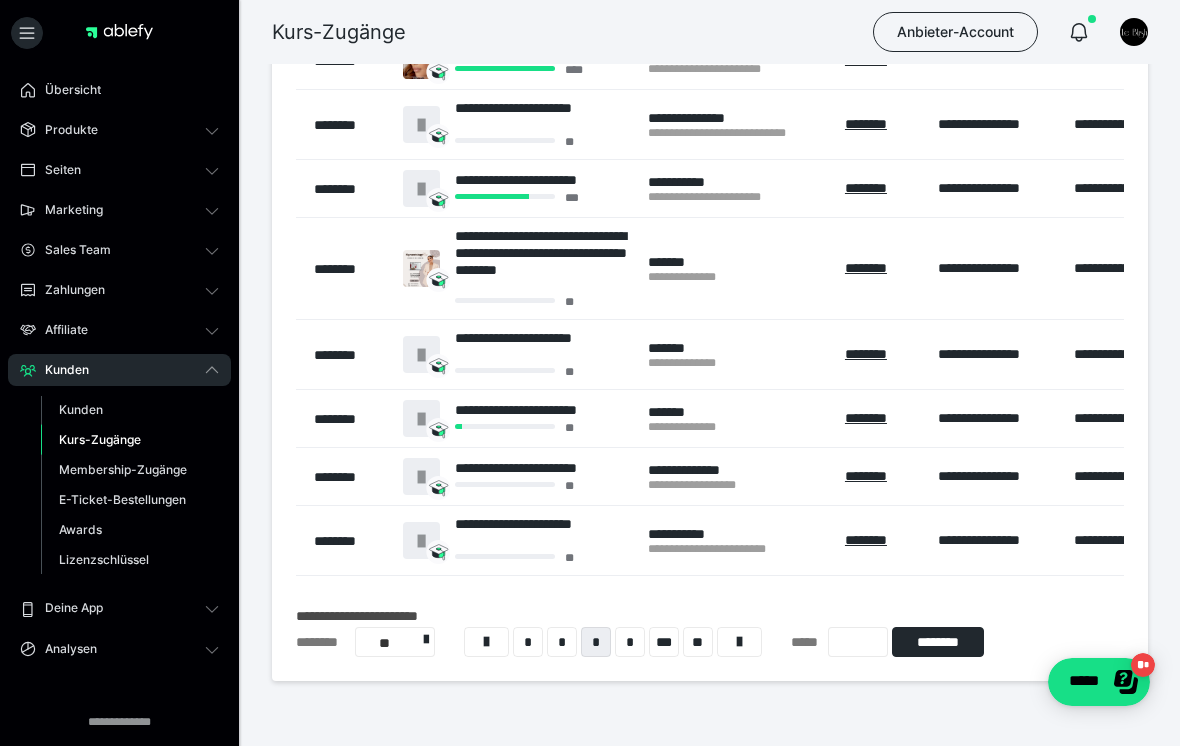 click on "*" at bounding box center [630, 642] 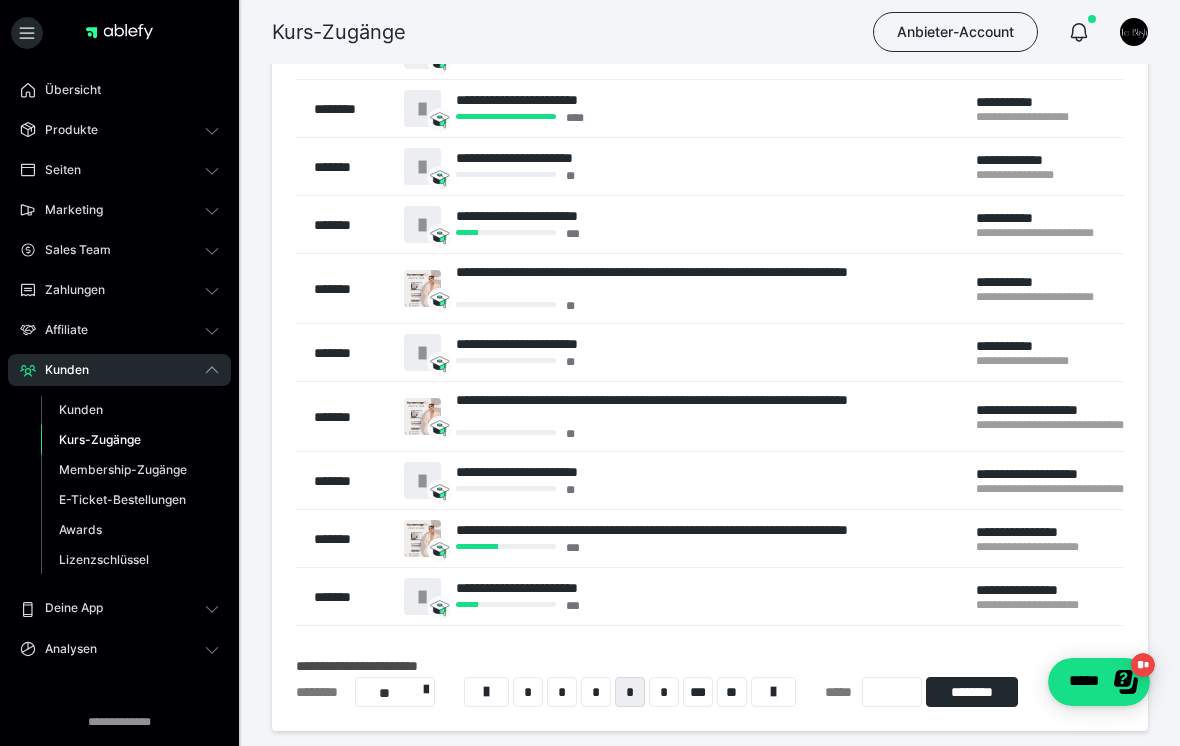 scroll, scrollTop: 297, scrollLeft: 0, axis: vertical 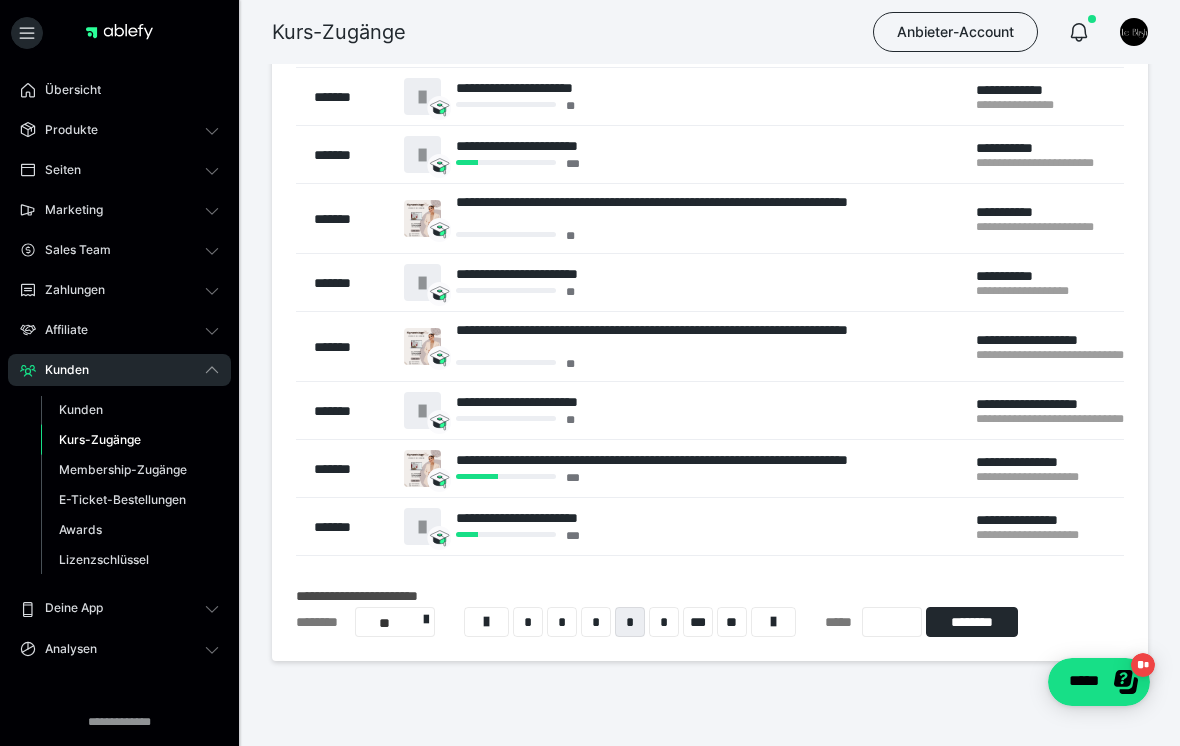 click on "*" at bounding box center [664, 622] 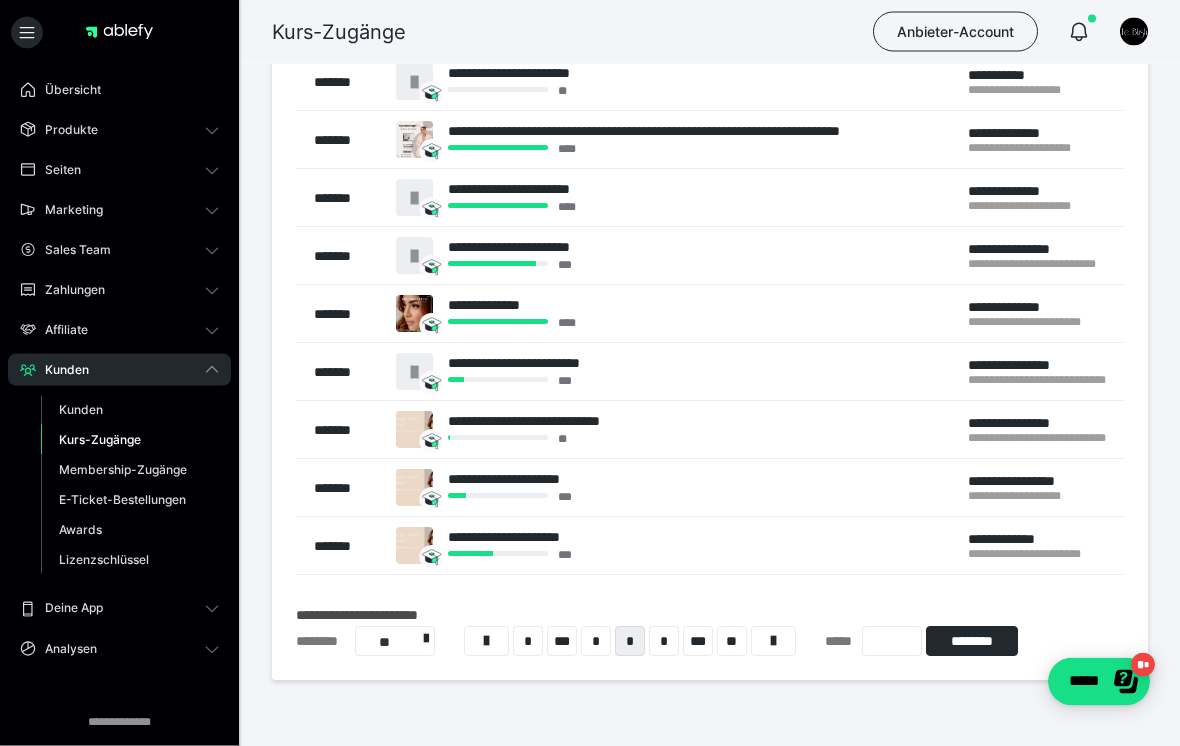 scroll, scrollTop: 285, scrollLeft: 0, axis: vertical 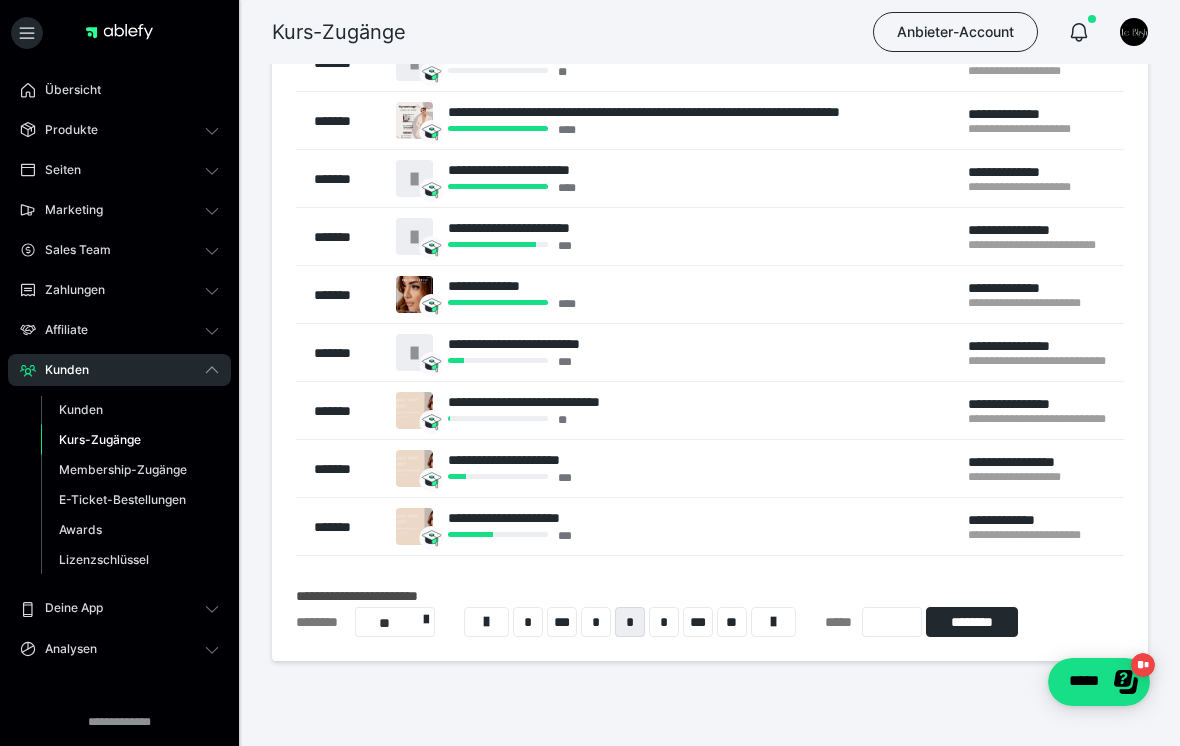 click on "*" at bounding box center (664, 622) 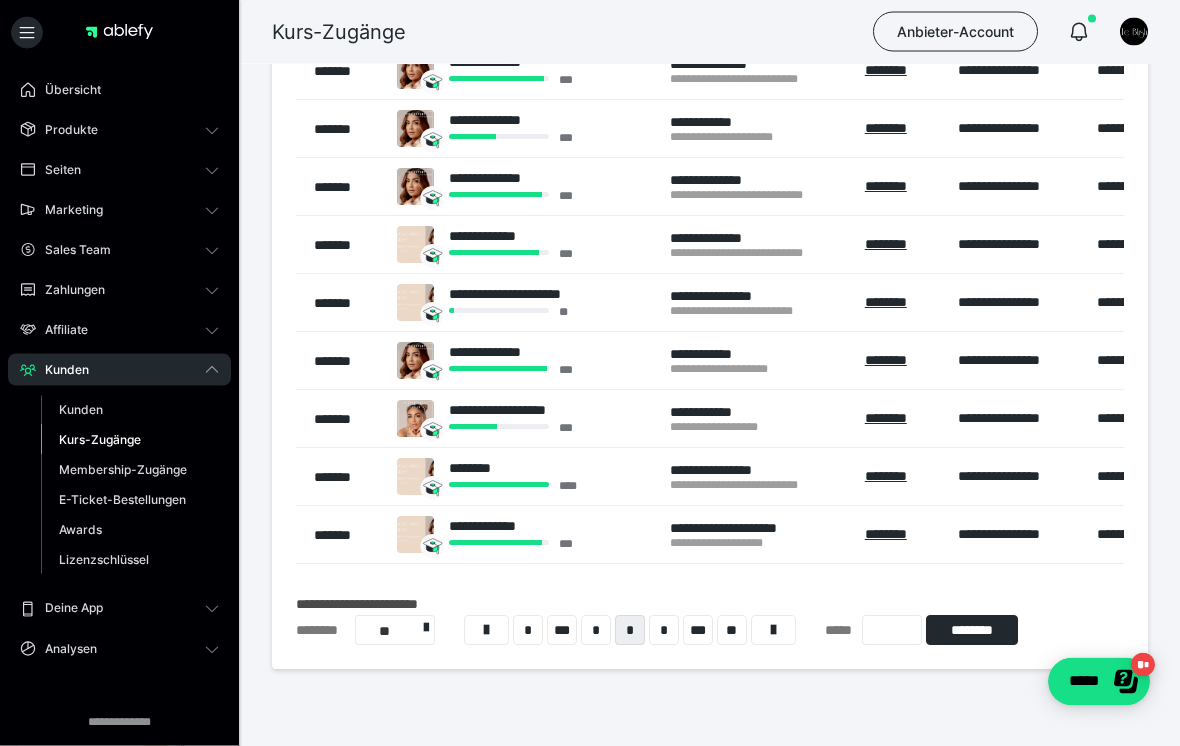scroll, scrollTop: 273, scrollLeft: 0, axis: vertical 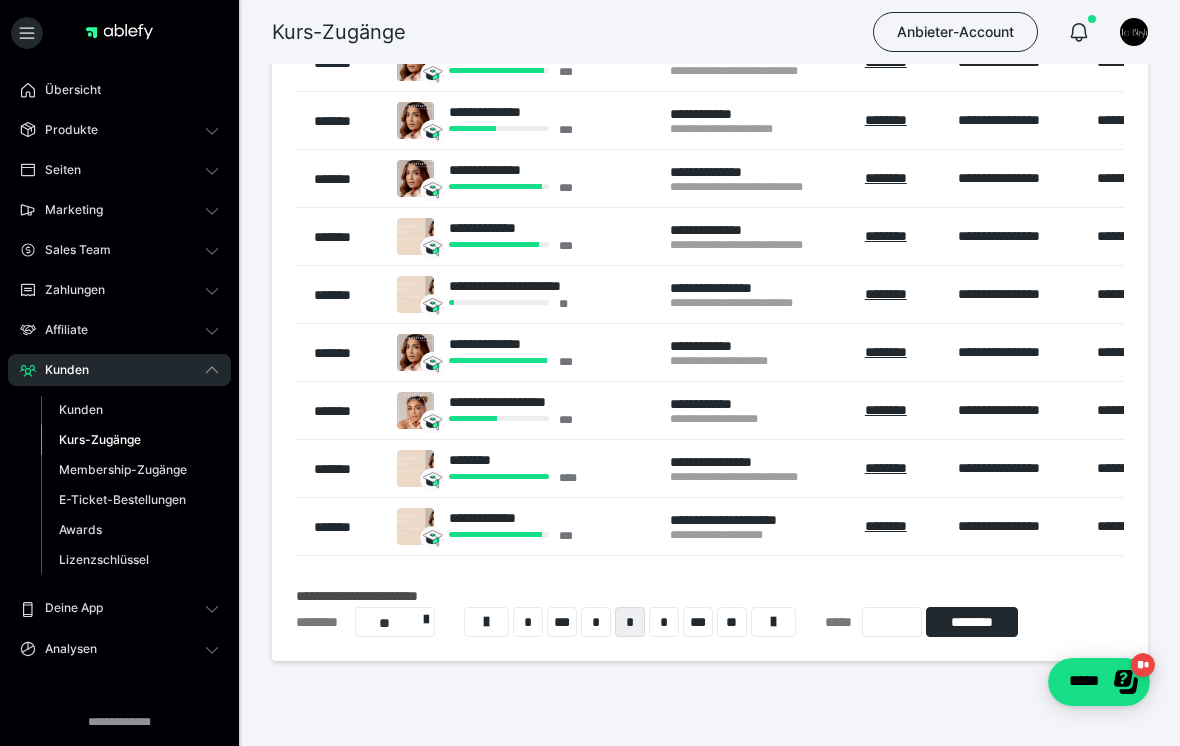 click on "*" at bounding box center (664, 622) 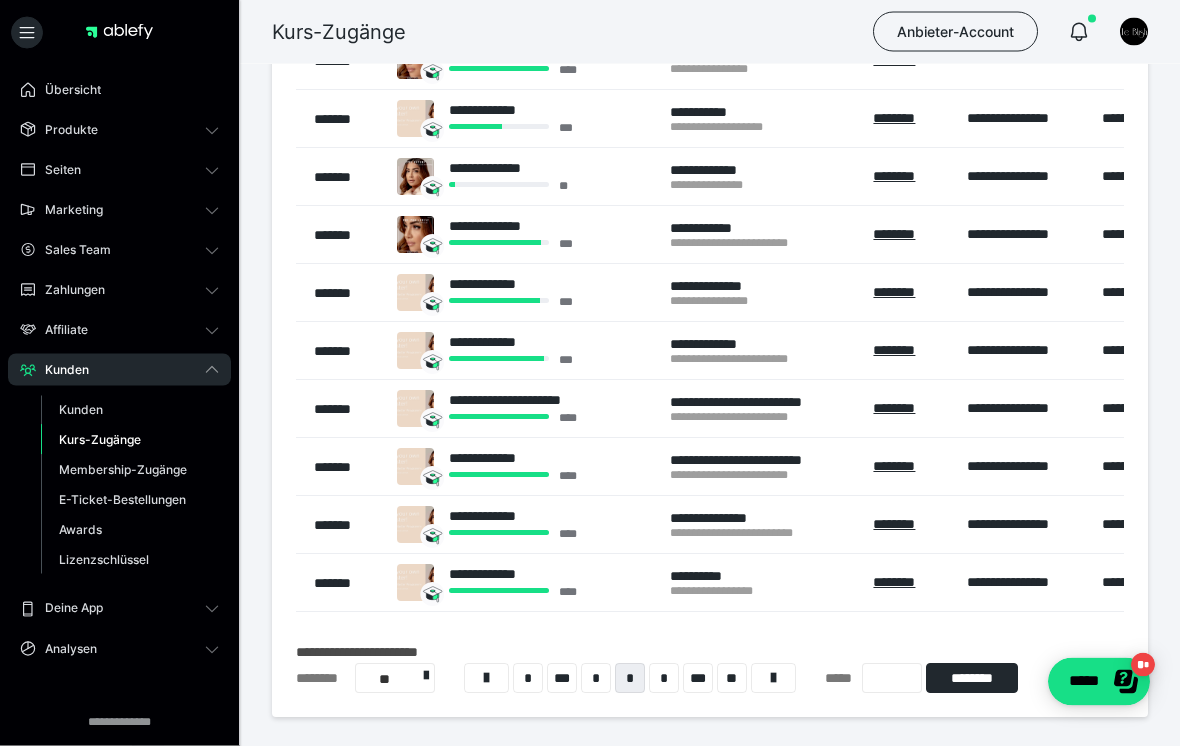 scroll, scrollTop: 218, scrollLeft: 0, axis: vertical 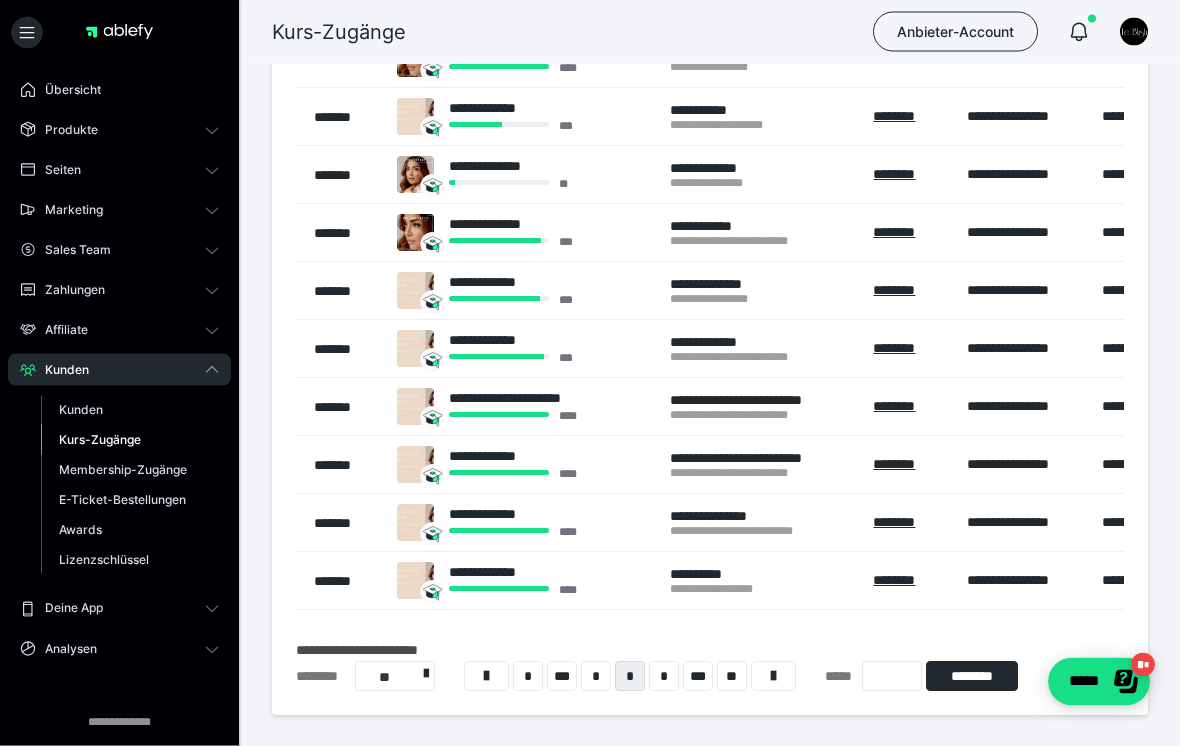 click 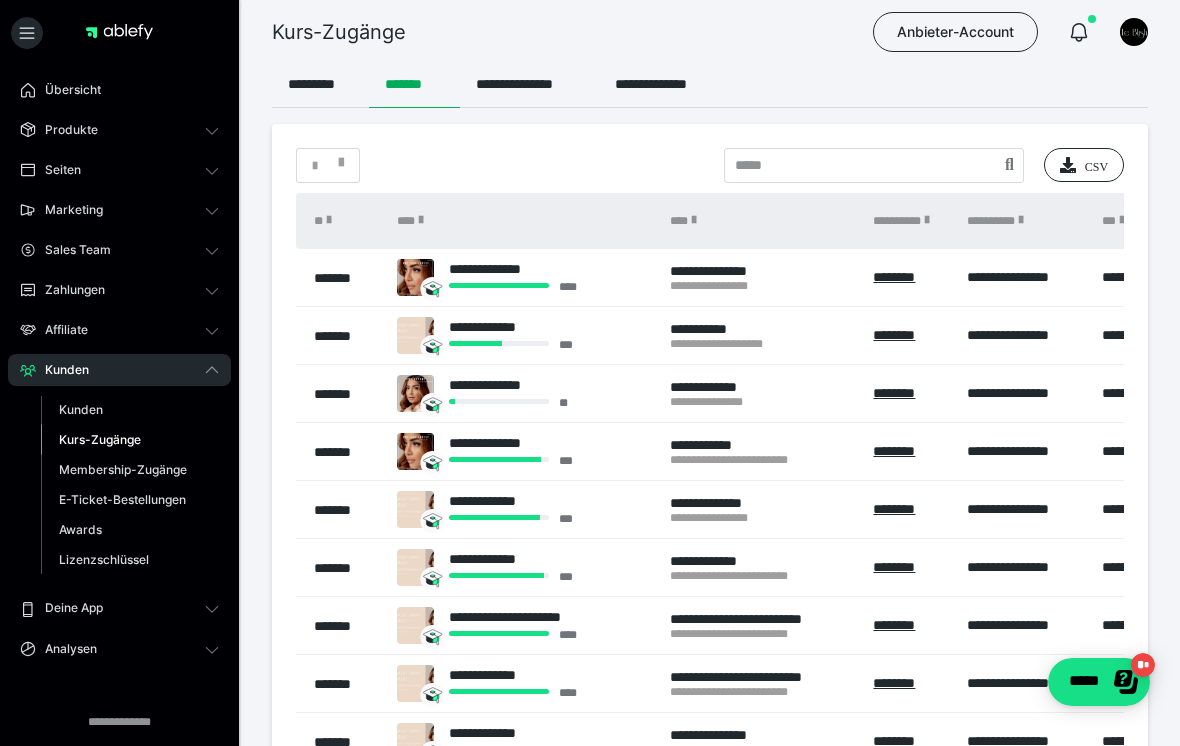 click at bounding box center (1079, 32) 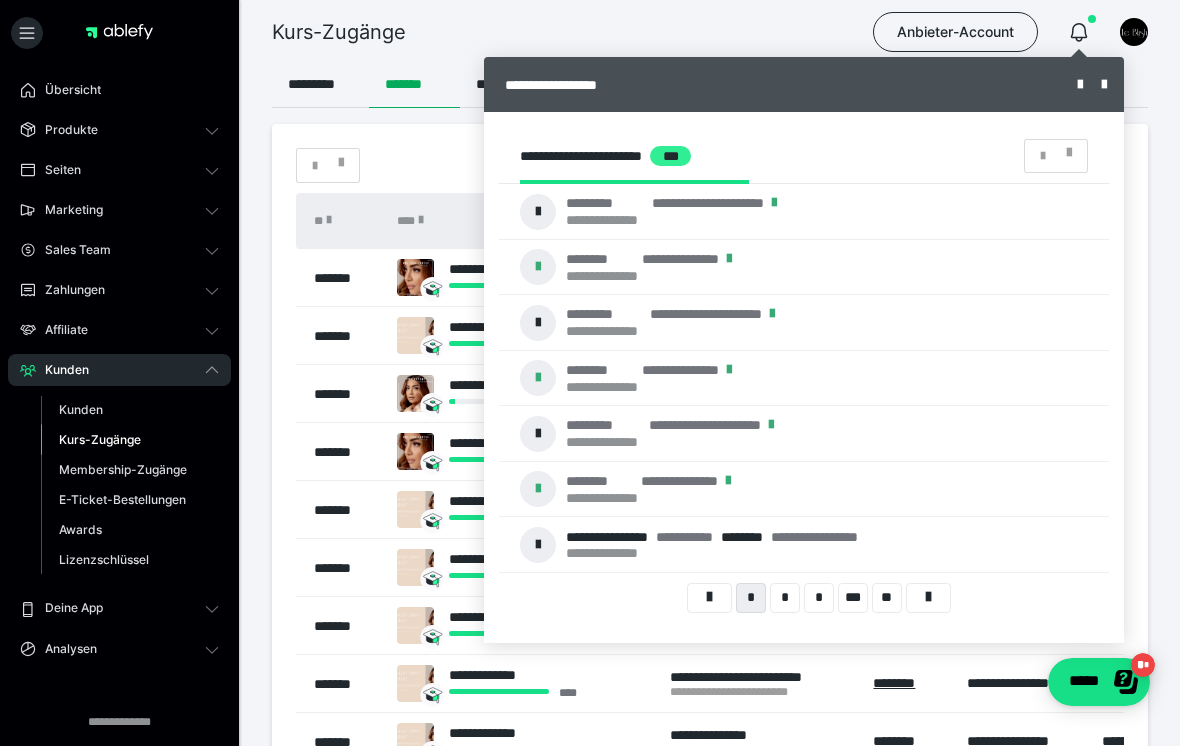 click on "*" at bounding box center (785, 598) 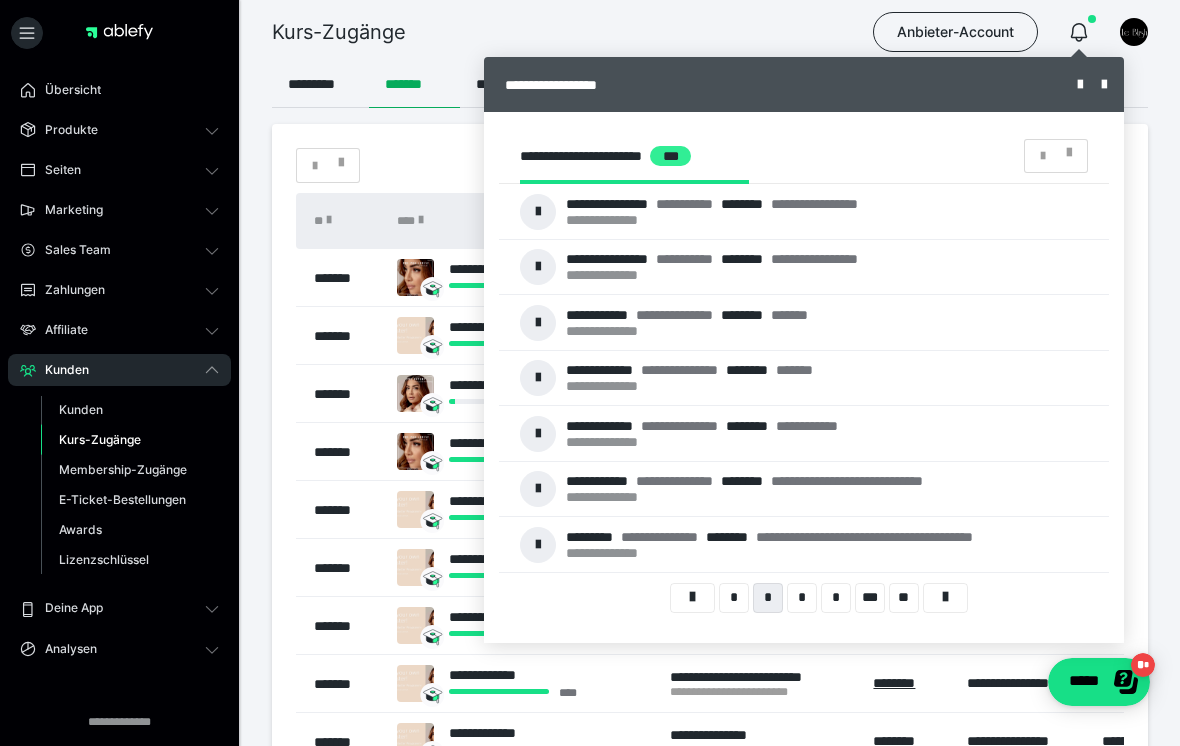 click on "*" at bounding box center (802, 598) 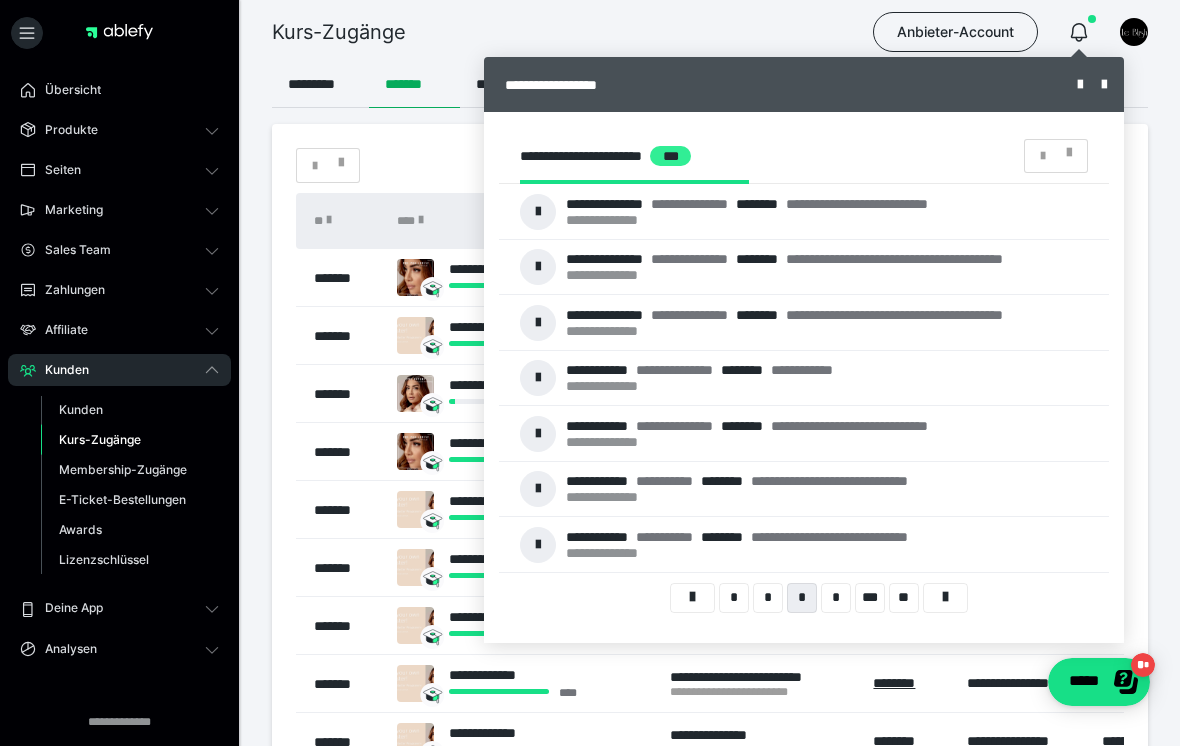 click on "*" at bounding box center [836, 598] 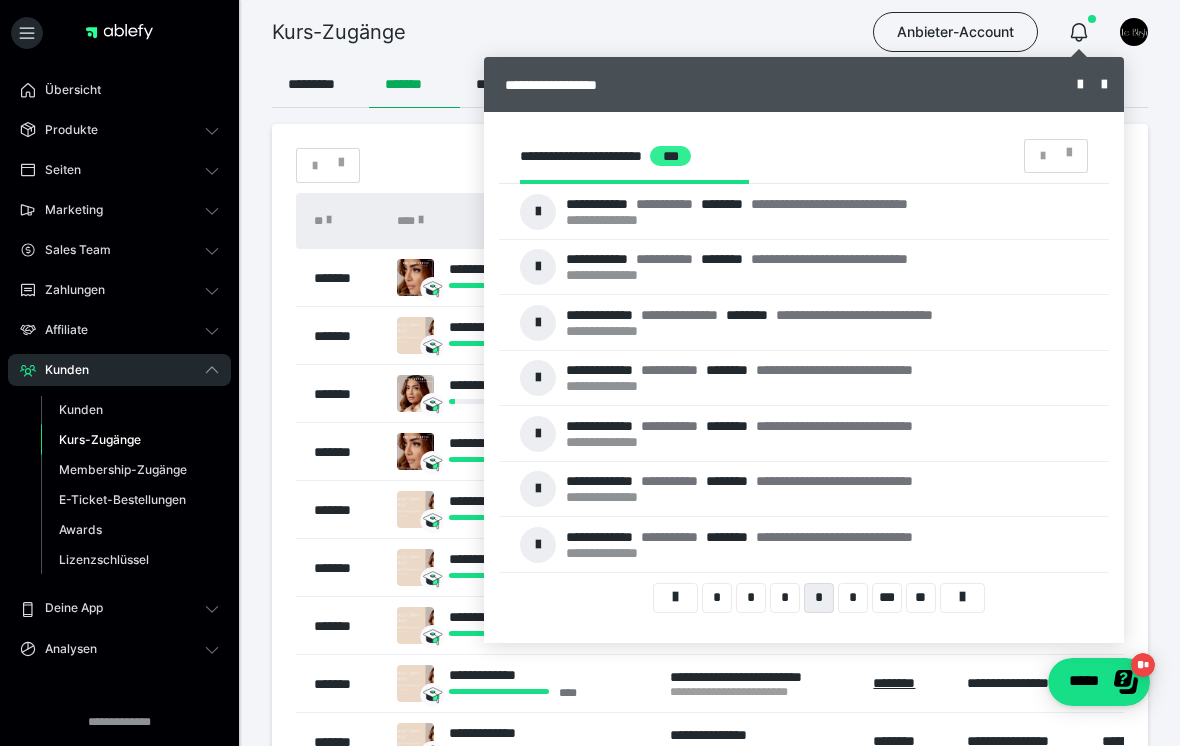 click on "*" at bounding box center (853, 598) 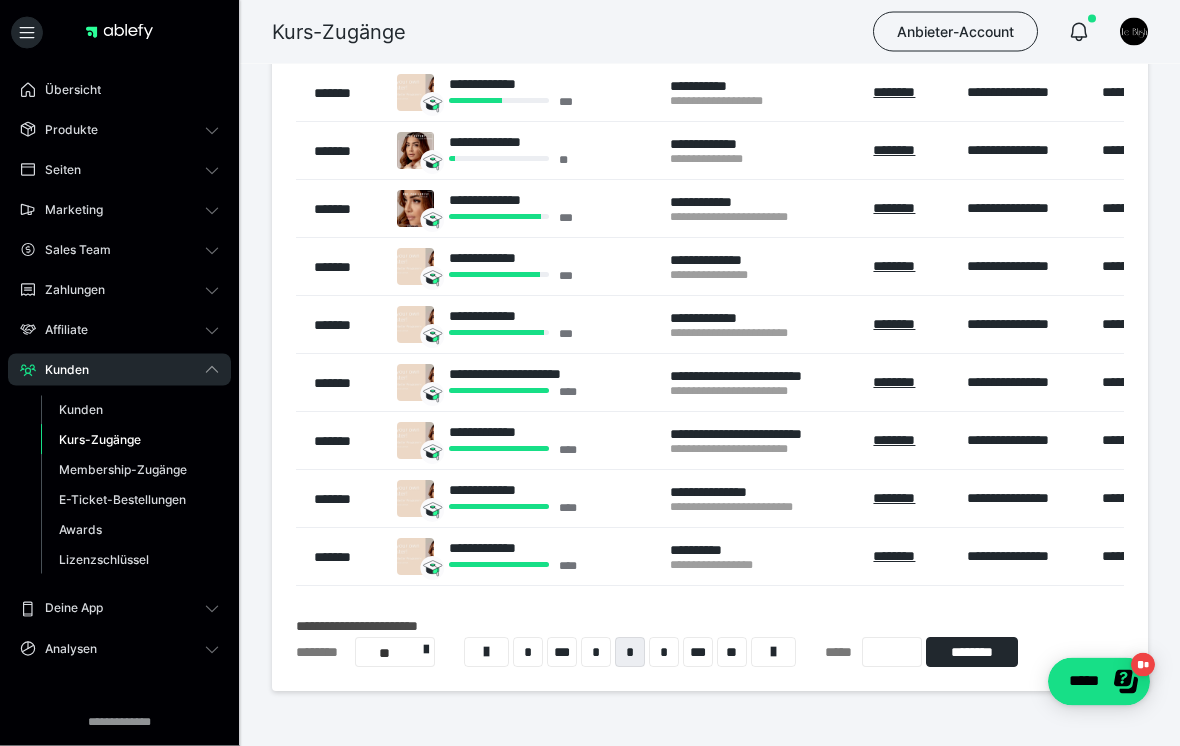scroll, scrollTop: 273, scrollLeft: 0, axis: vertical 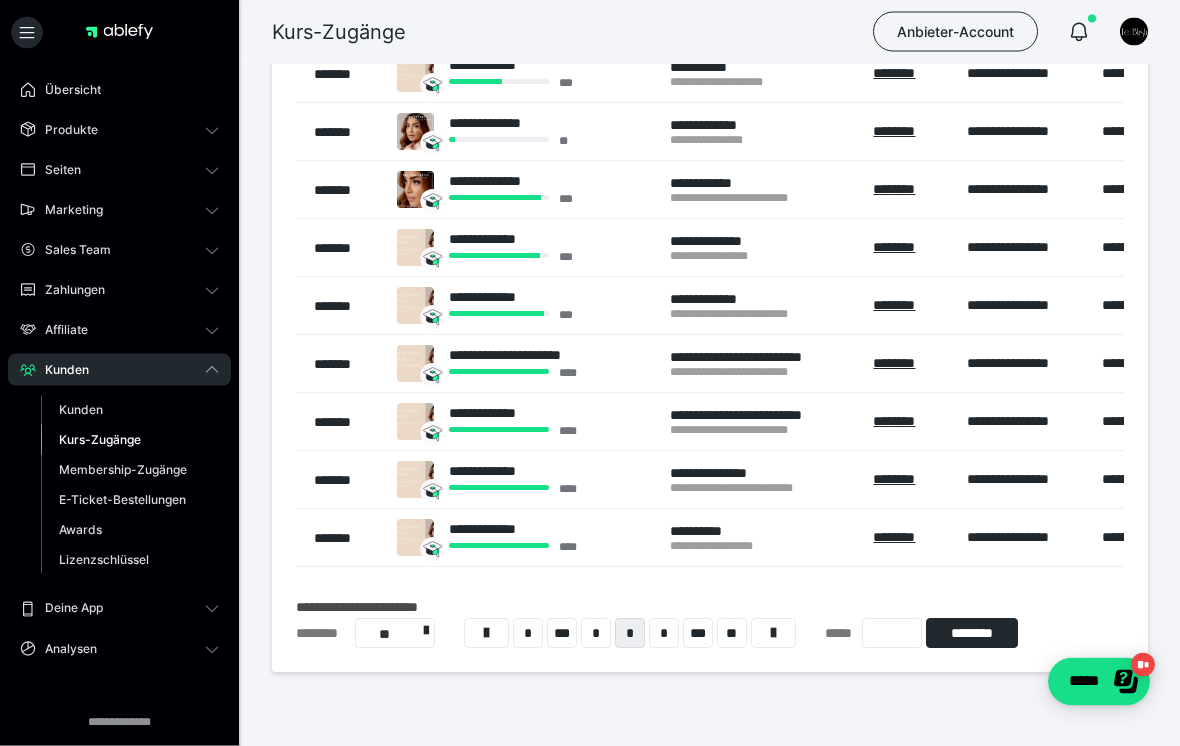 click on "*" at bounding box center (528, 634) 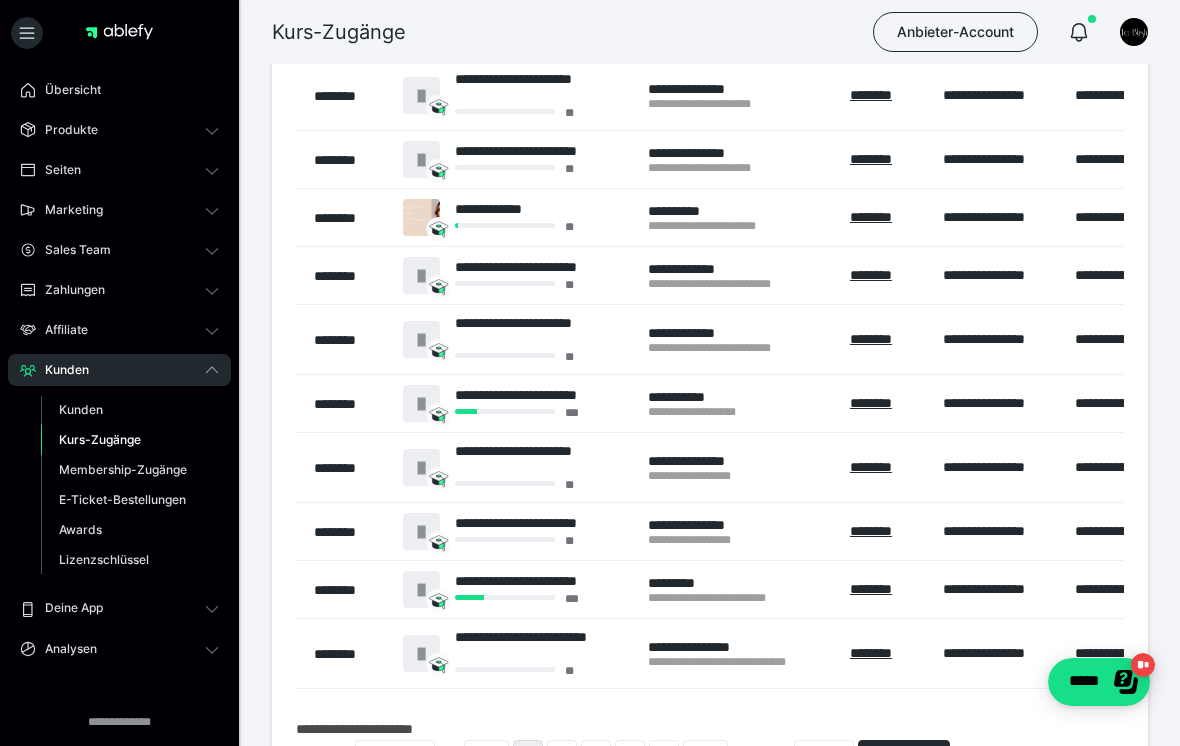 scroll, scrollTop: 321, scrollLeft: 0, axis: vertical 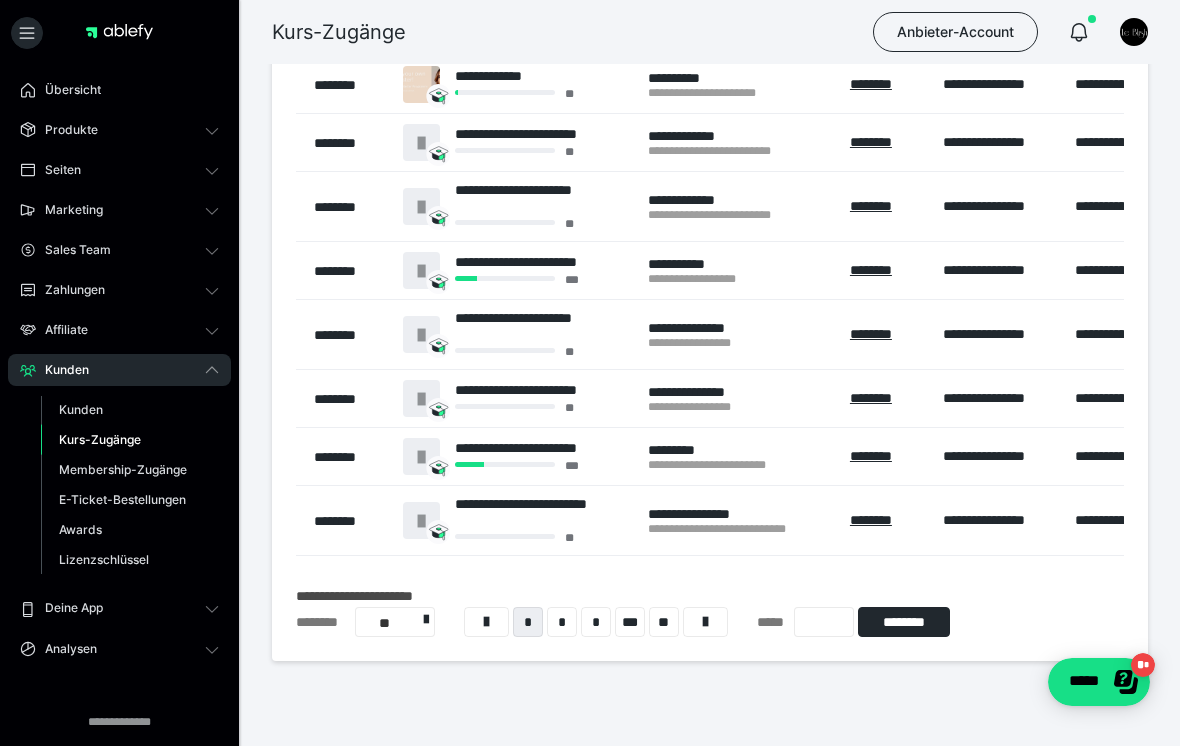 click on "*" at bounding box center (562, 622) 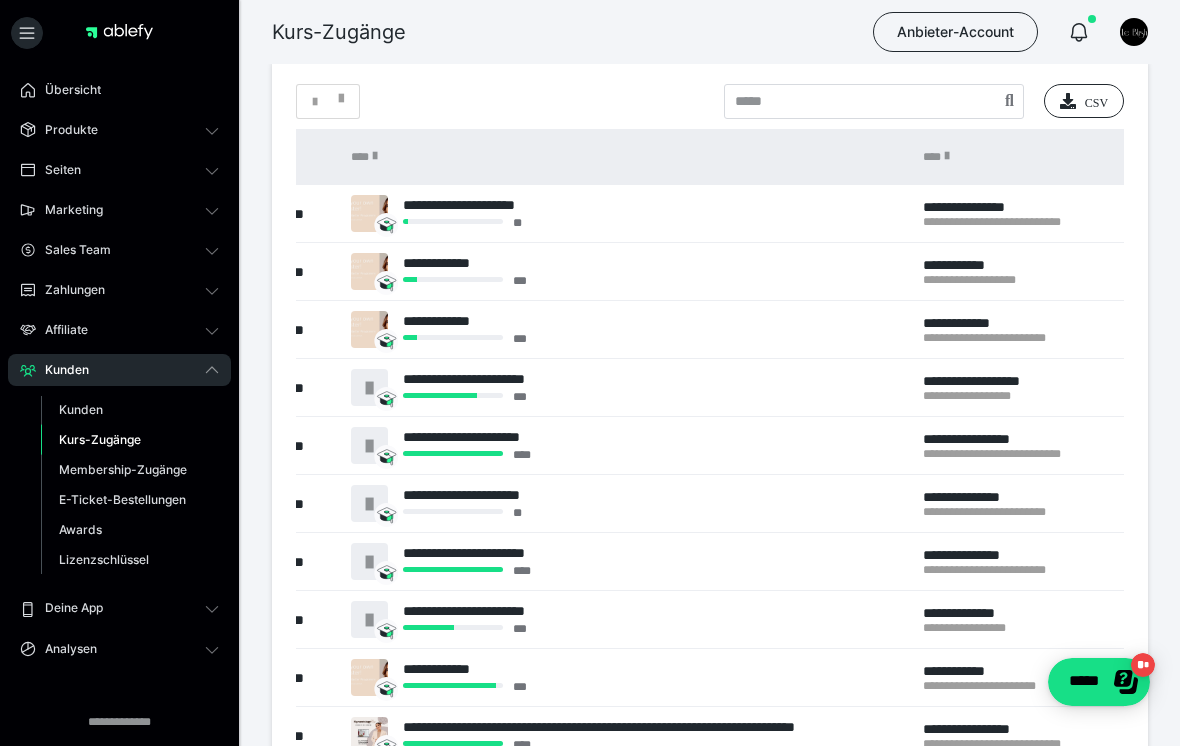 scroll, scrollTop: 0, scrollLeft: 79, axis: horizontal 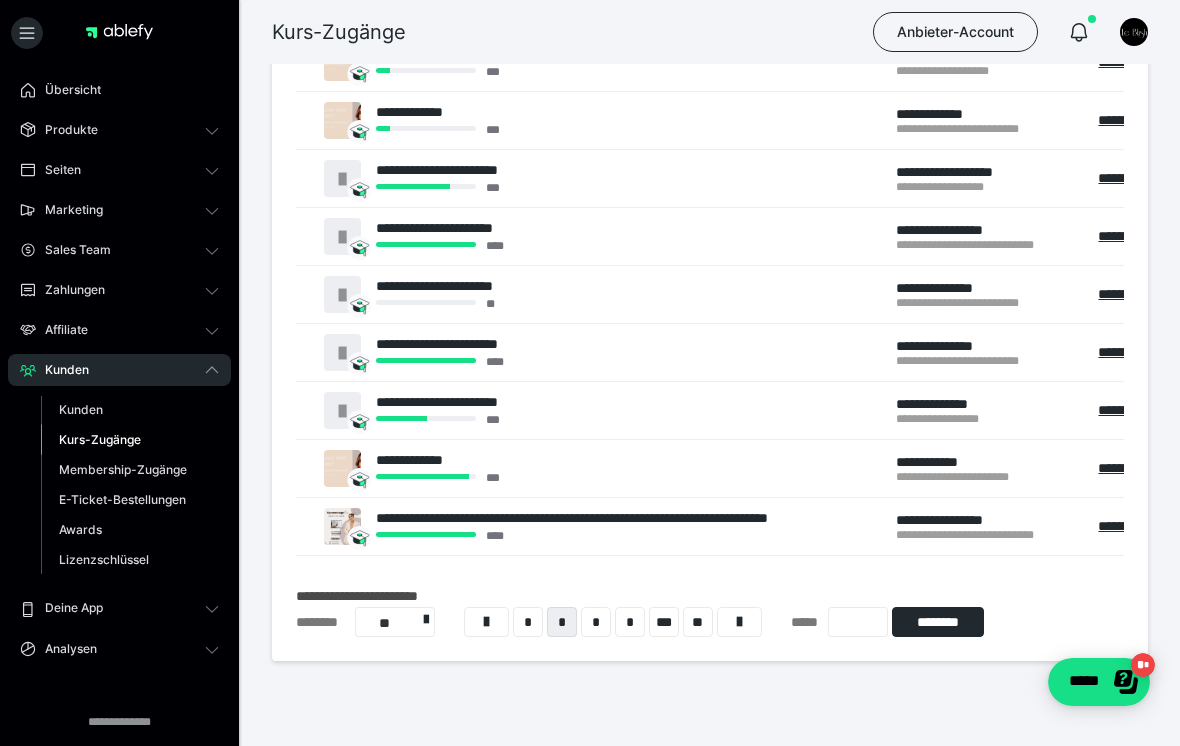 click on "*" at bounding box center (596, 622) 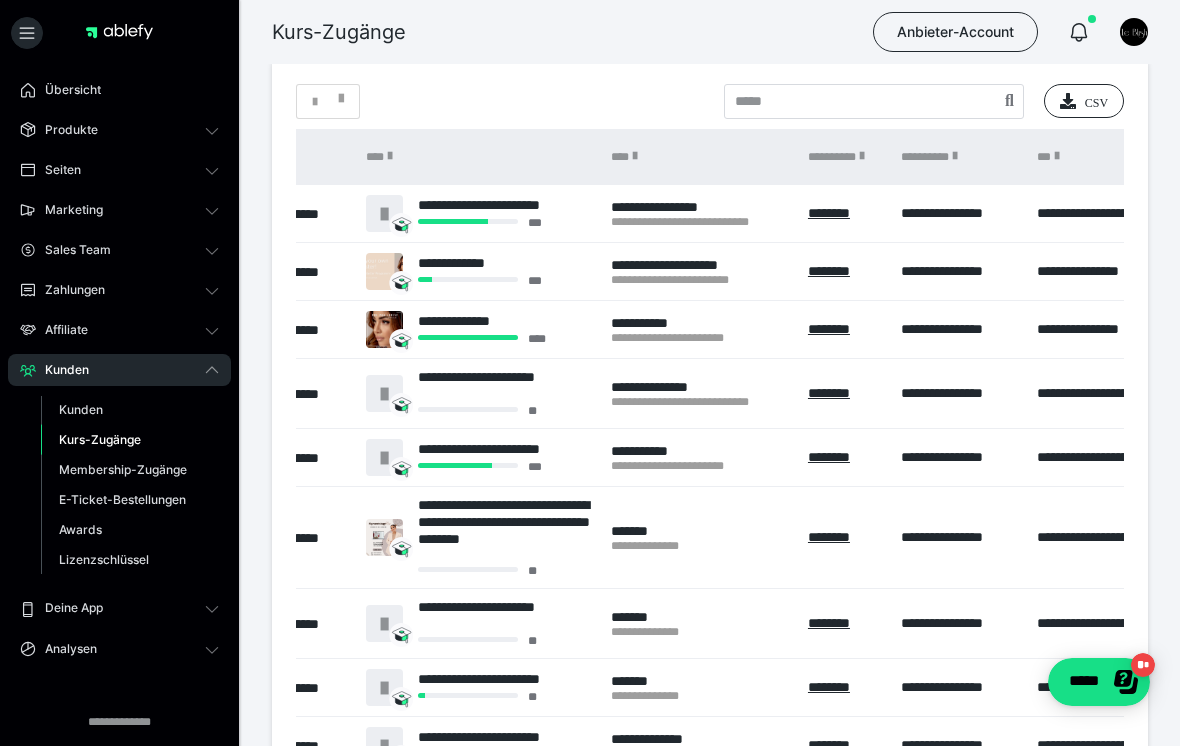 scroll, scrollTop: 0, scrollLeft: 38, axis: horizontal 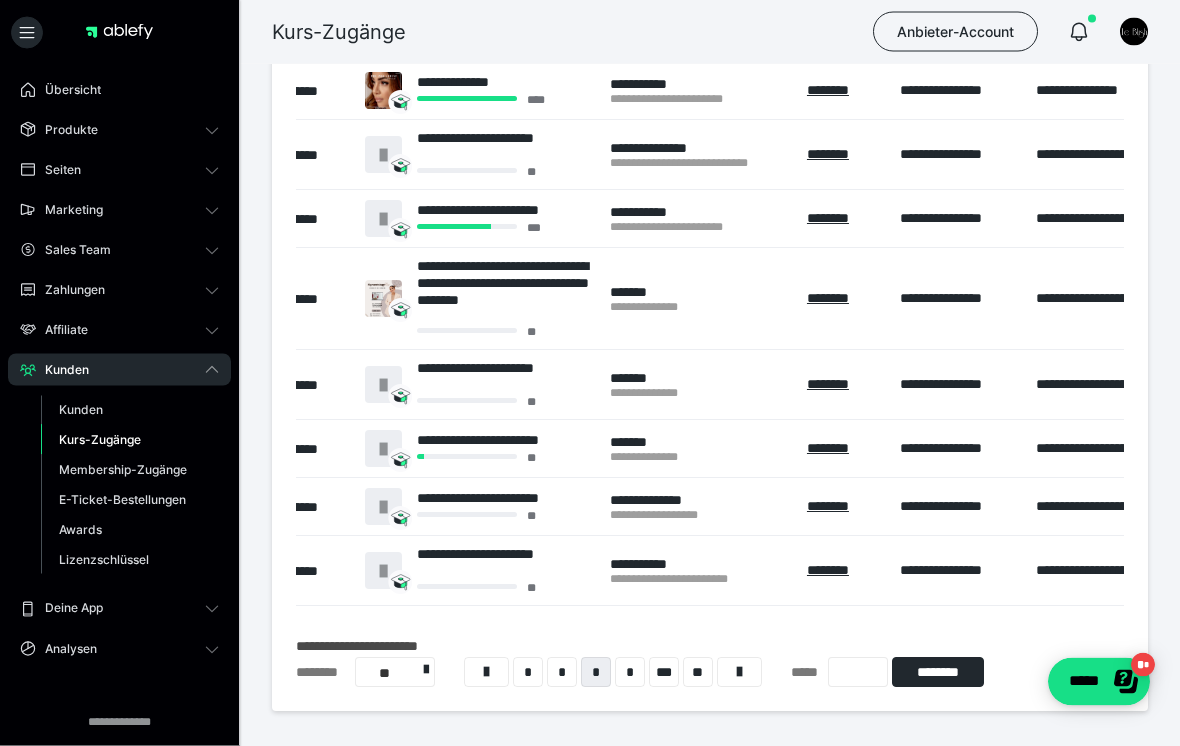 click on "*" at bounding box center [630, 673] 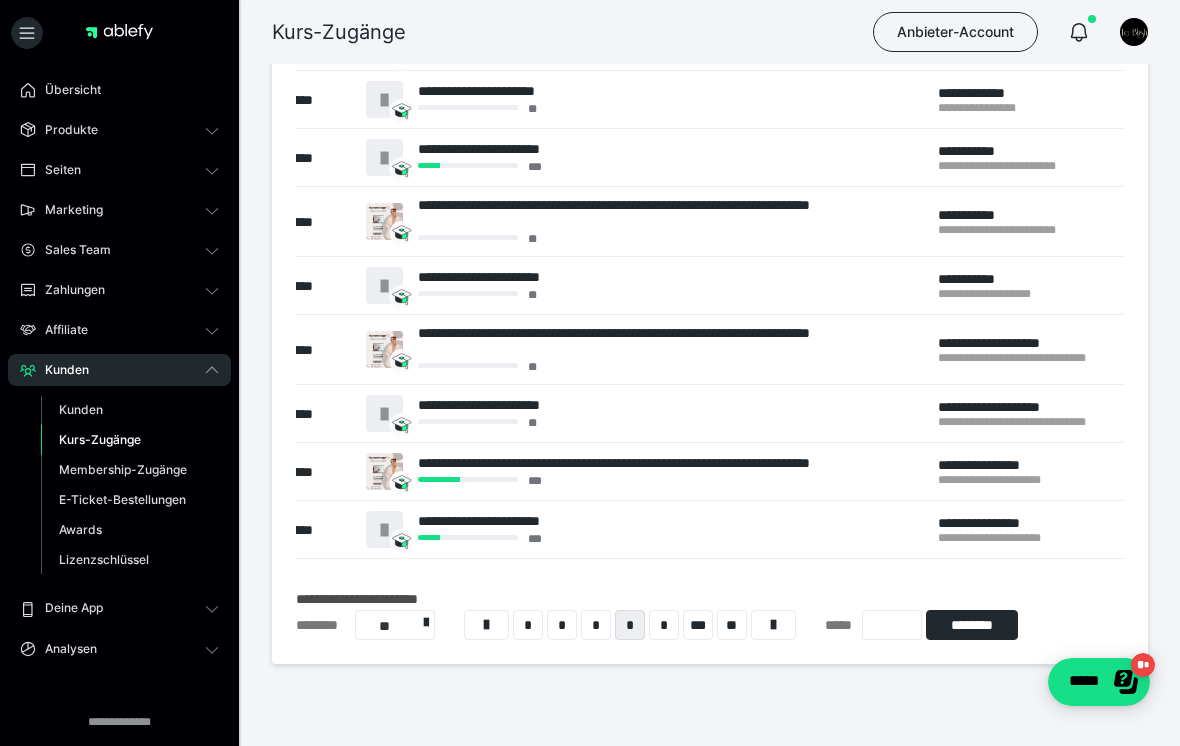 scroll, scrollTop: 297, scrollLeft: 0, axis: vertical 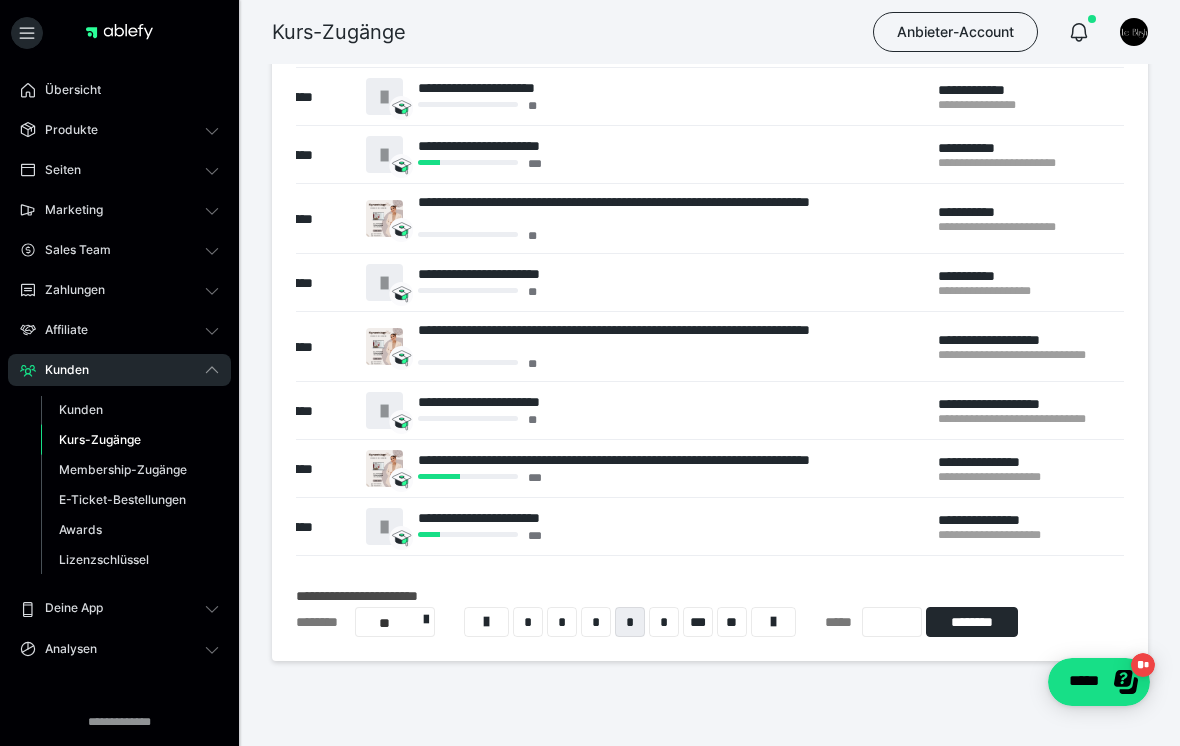 click on "*" at bounding box center [664, 622] 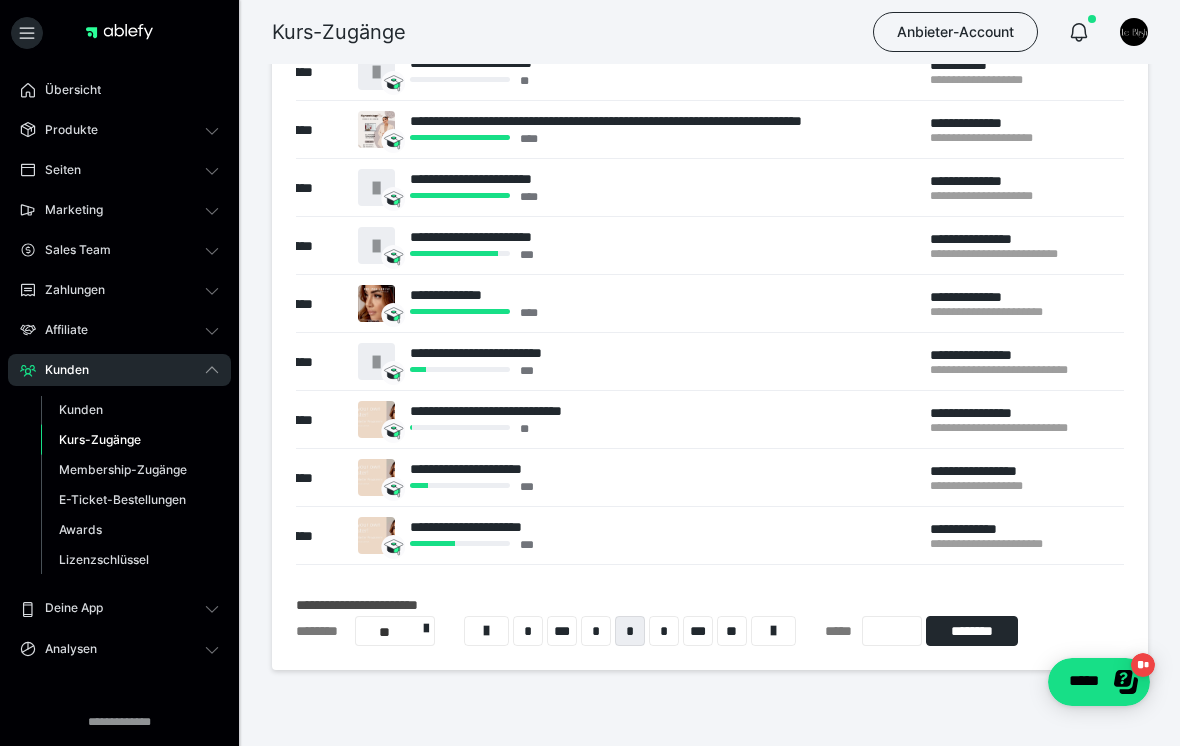 scroll, scrollTop: 276, scrollLeft: 0, axis: vertical 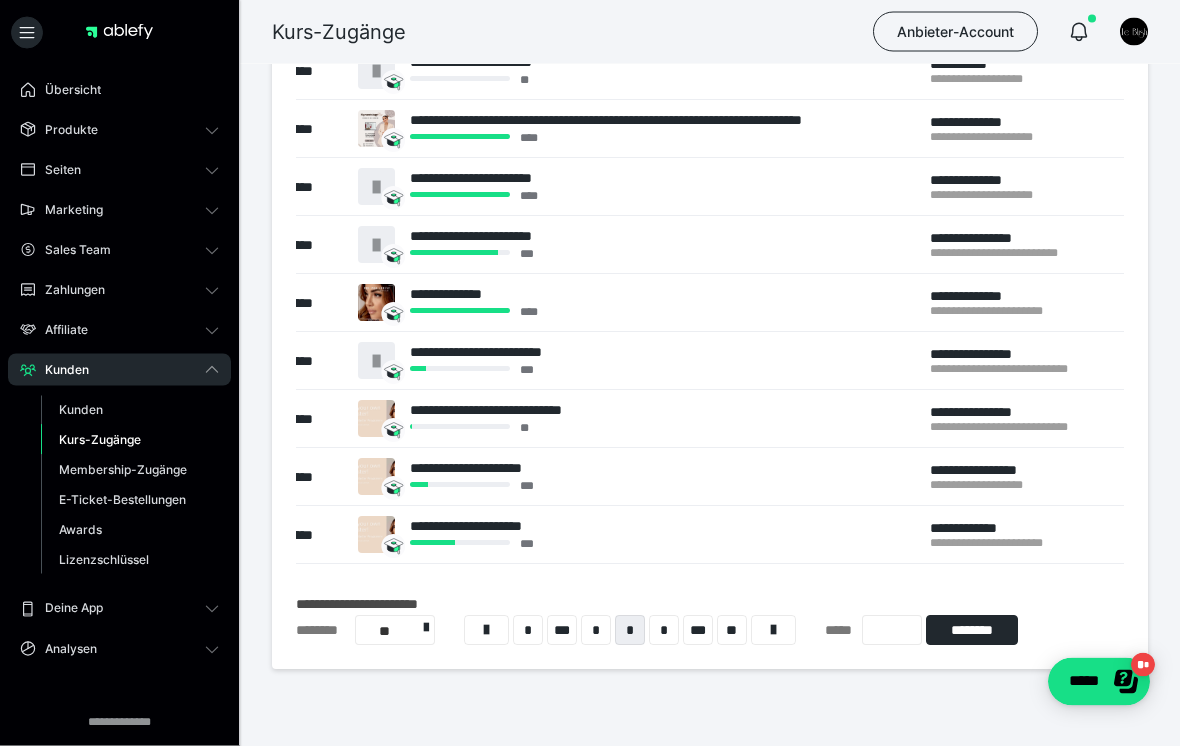 click on "*" at bounding box center [664, 631] 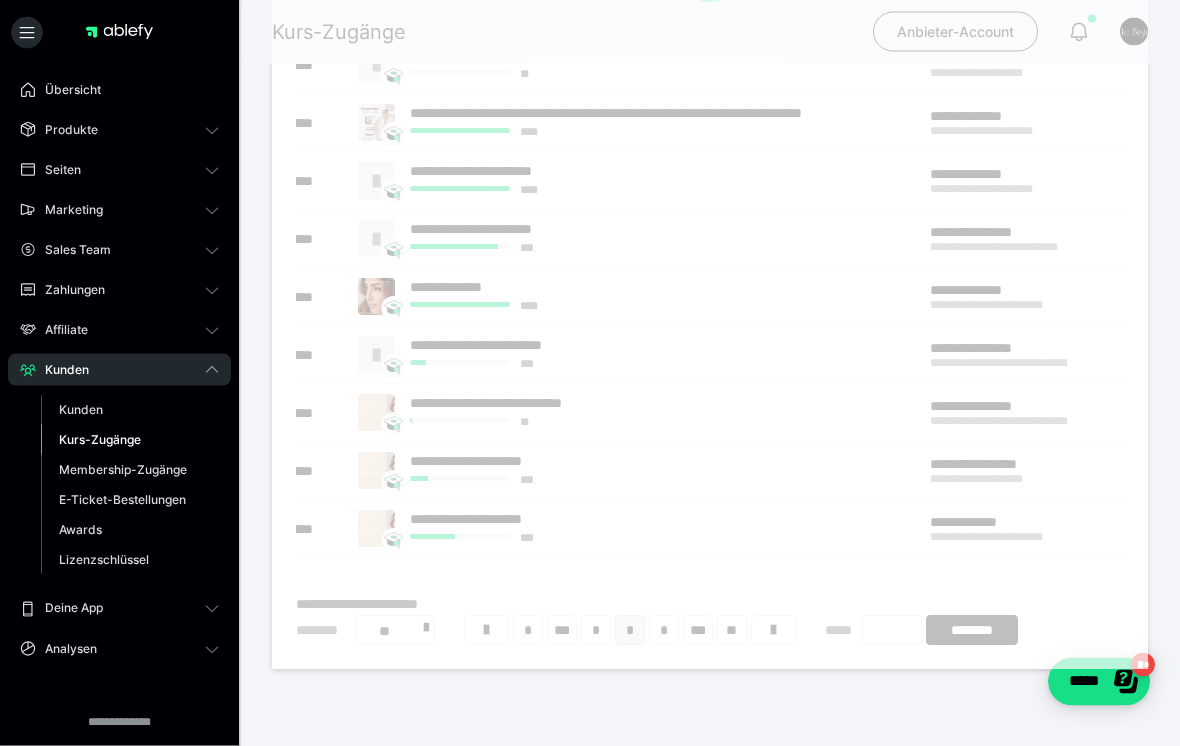 scroll, scrollTop: 64, scrollLeft: 0, axis: vertical 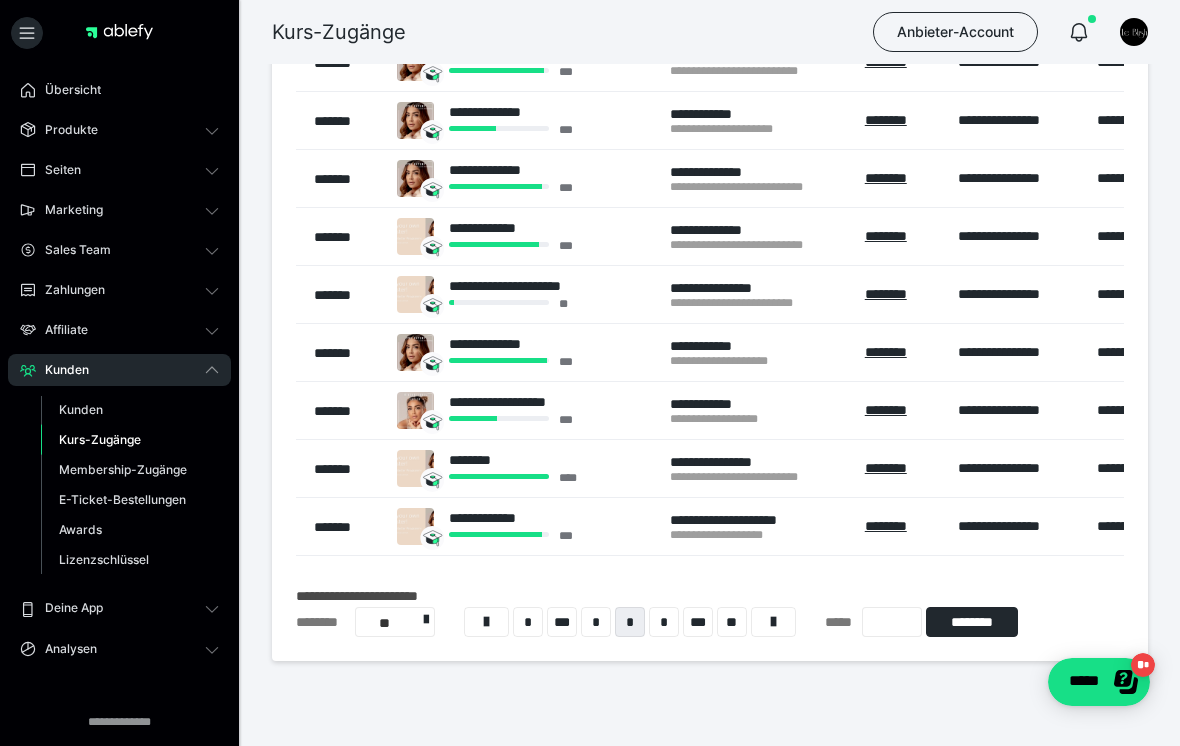 click on "*" at bounding box center (630, 622) 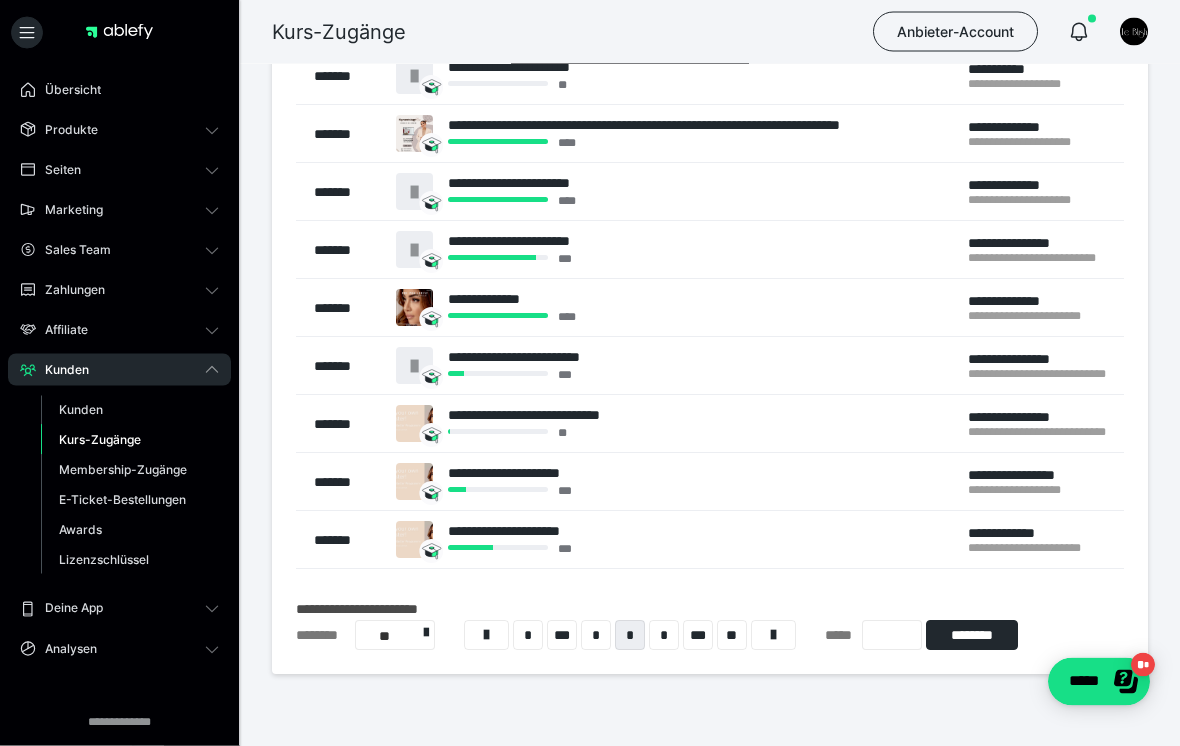 scroll, scrollTop: 285, scrollLeft: 0, axis: vertical 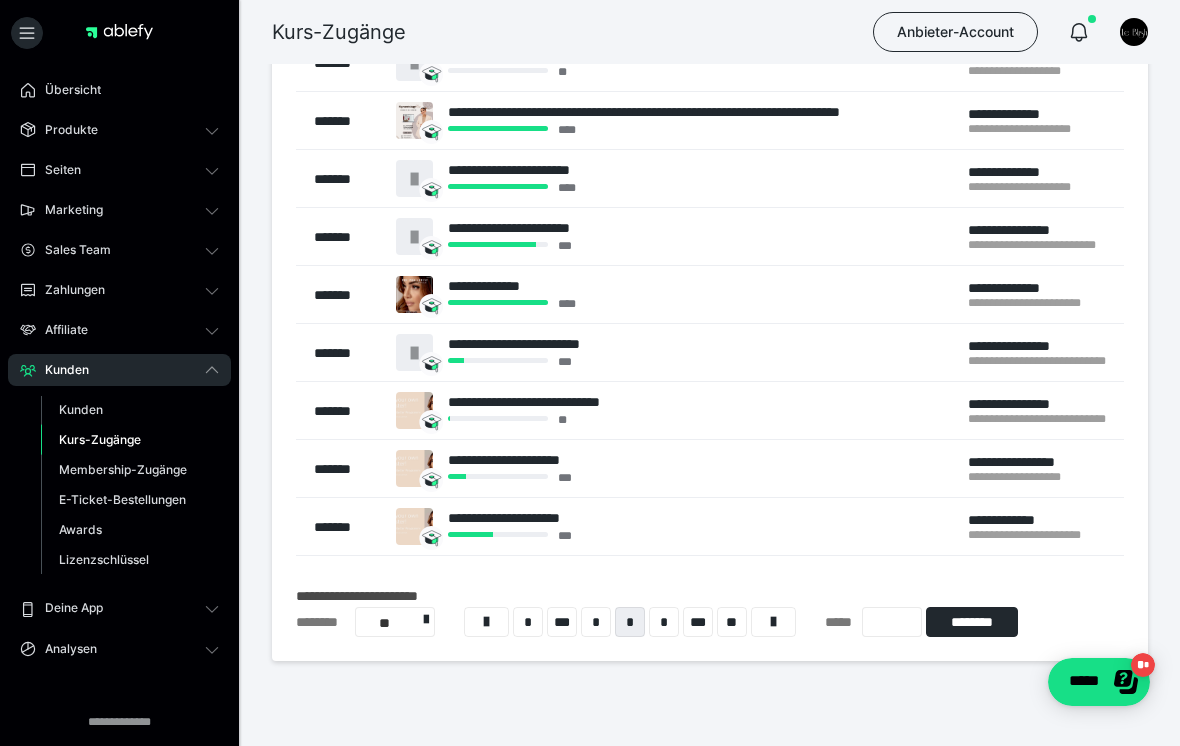 click on "*" at bounding box center [664, 622] 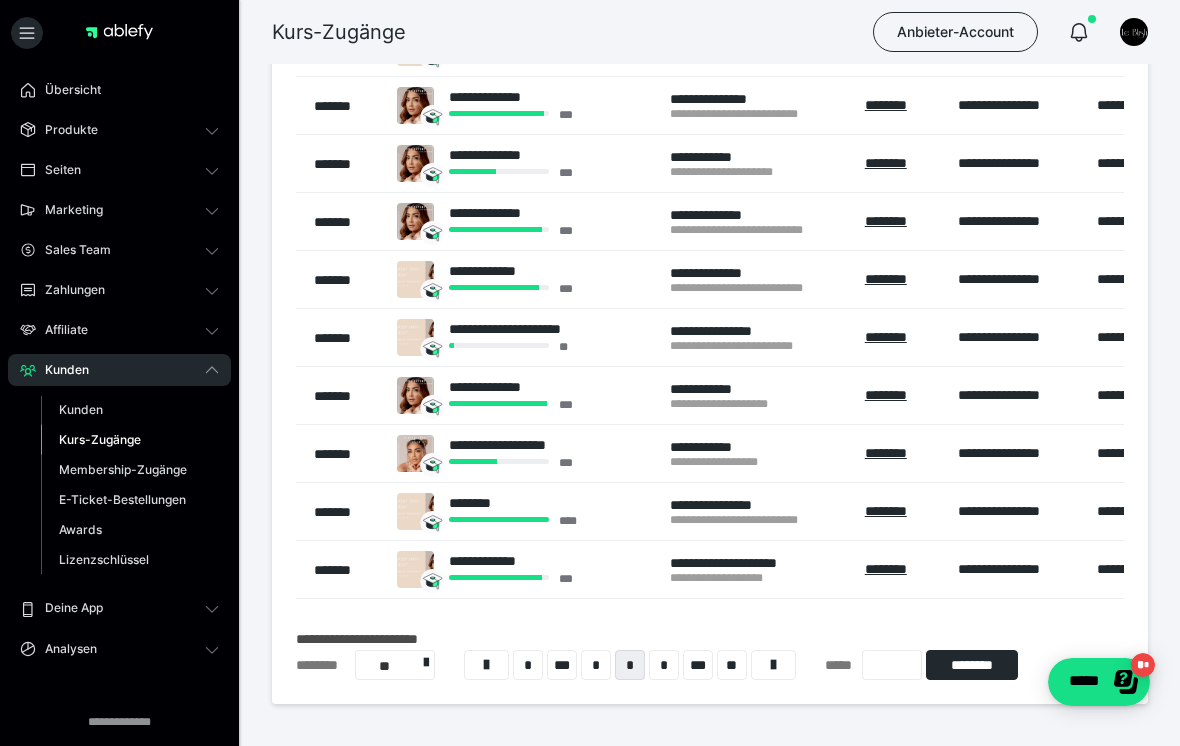 scroll, scrollTop: 273, scrollLeft: 0, axis: vertical 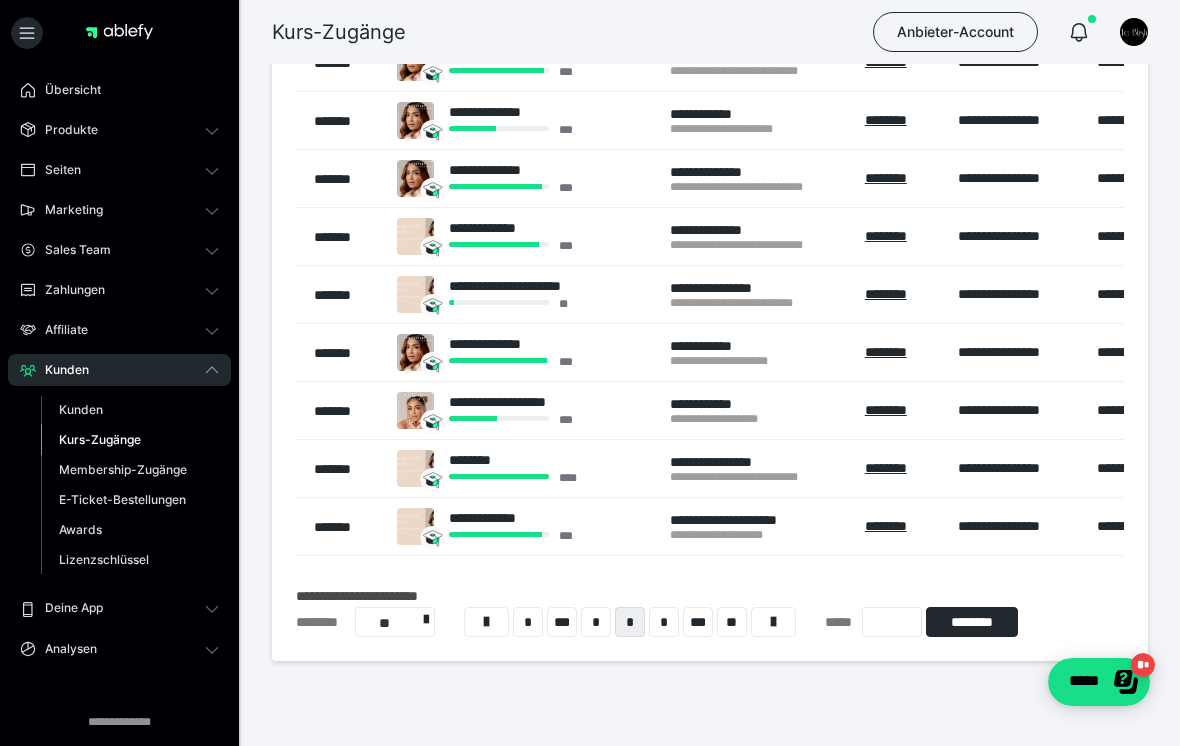 click on "*" at bounding box center [596, 622] 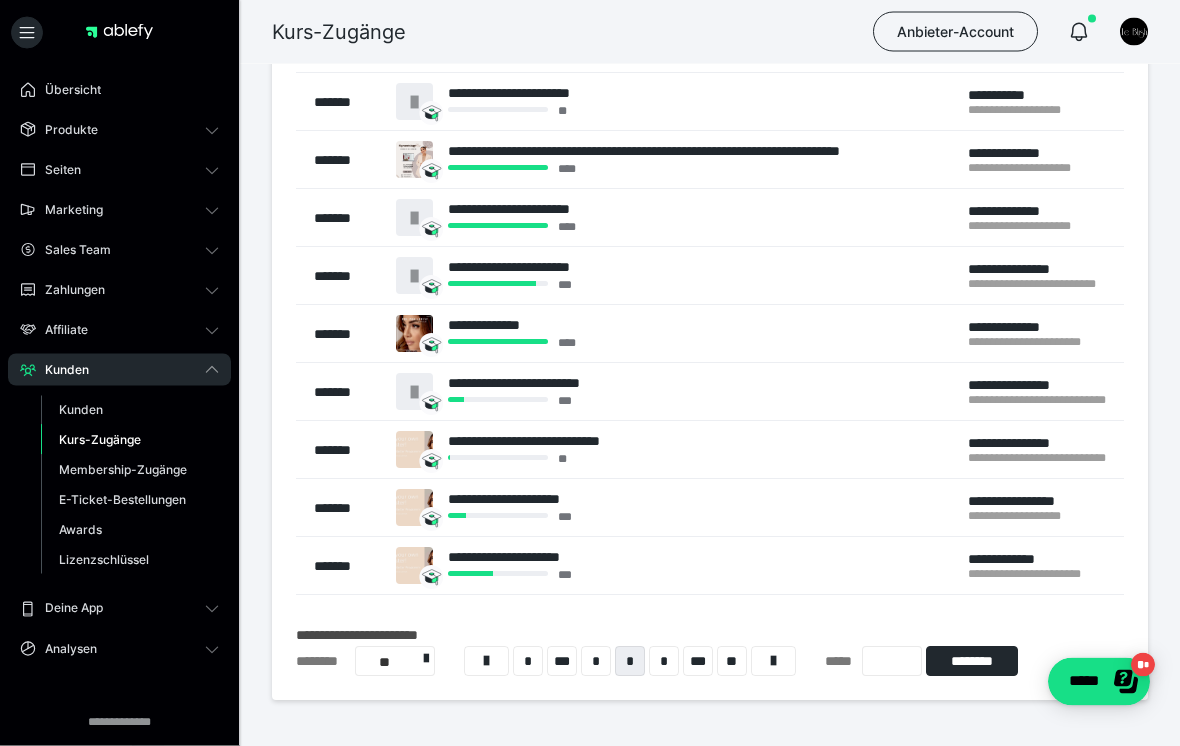 scroll, scrollTop: 285, scrollLeft: 0, axis: vertical 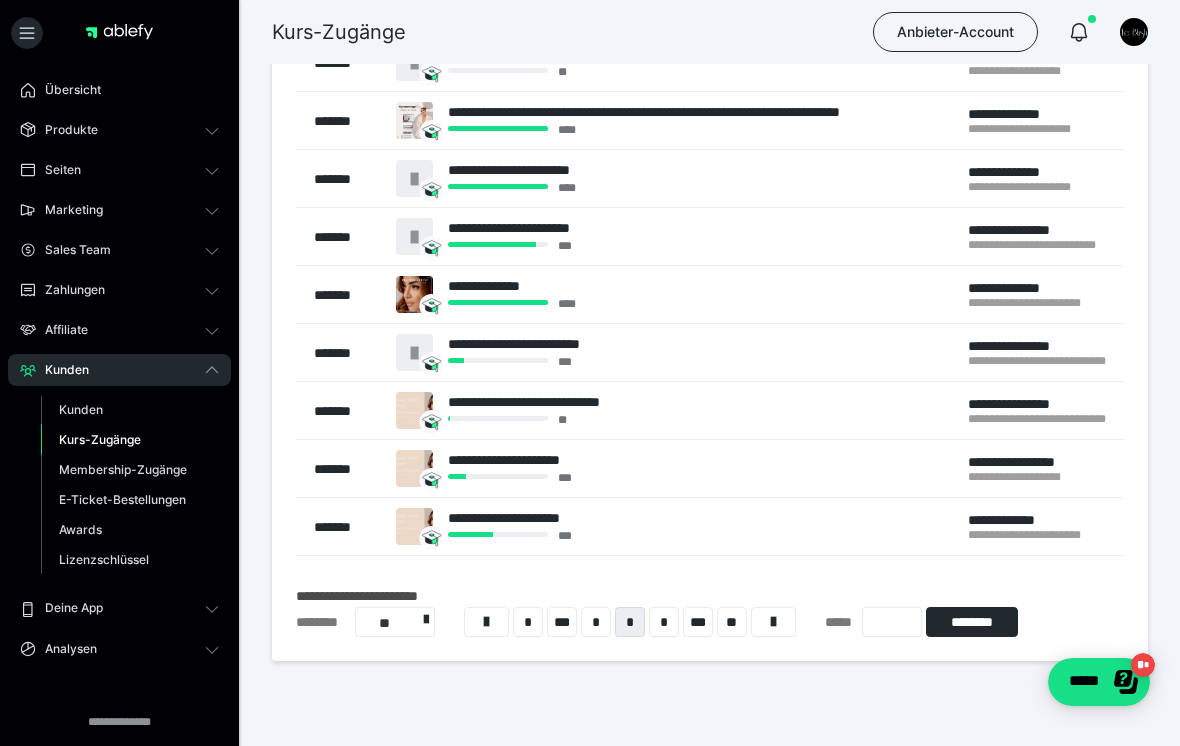 click on "*" at bounding box center [664, 622] 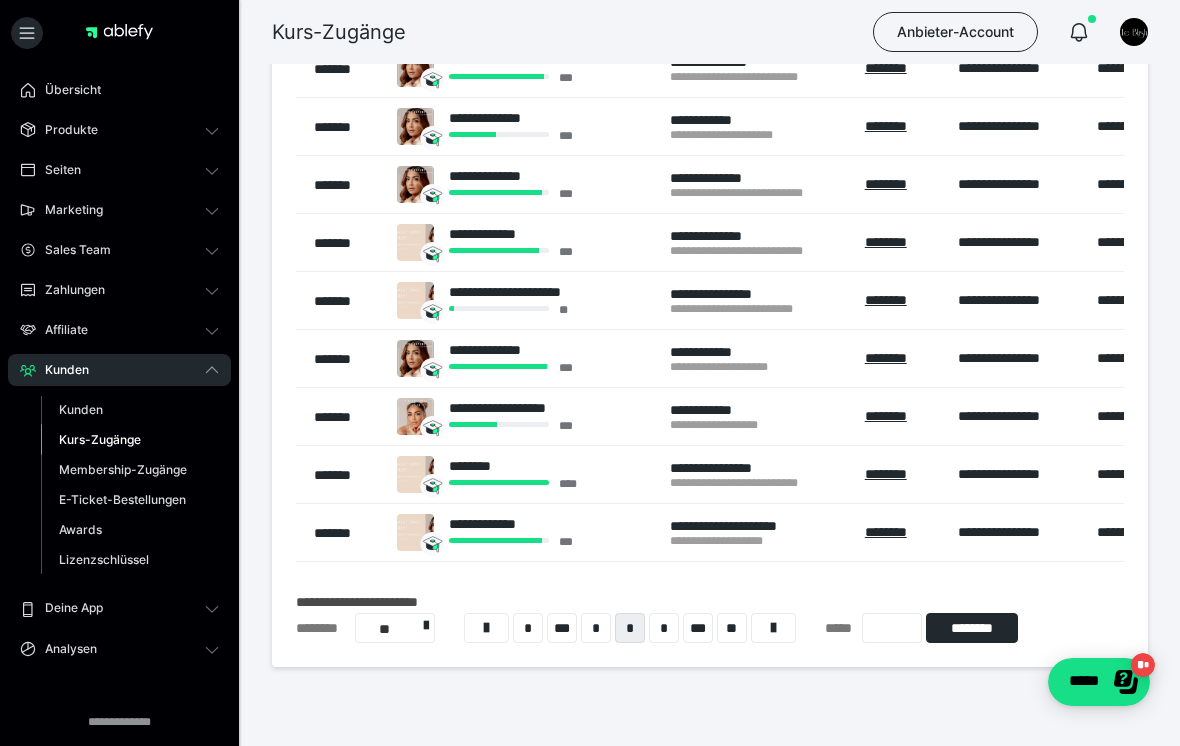 scroll, scrollTop: 226, scrollLeft: 0, axis: vertical 